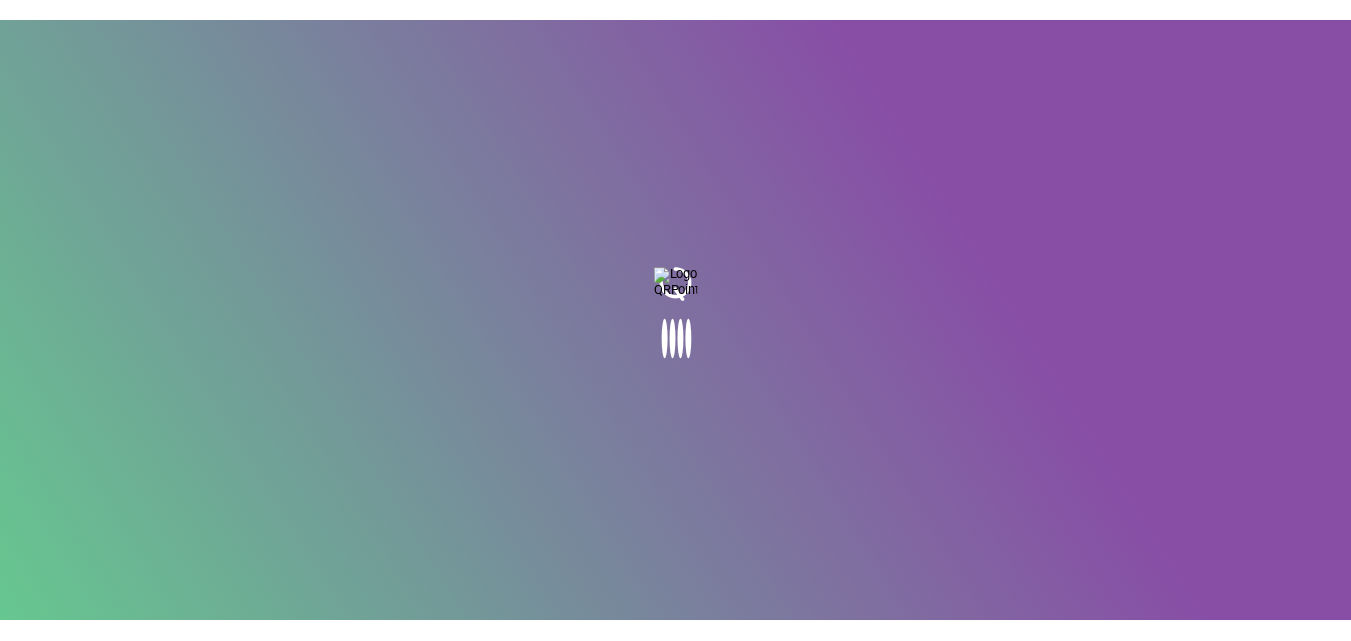 scroll, scrollTop: 0, scrollLeft: 0, axis: both 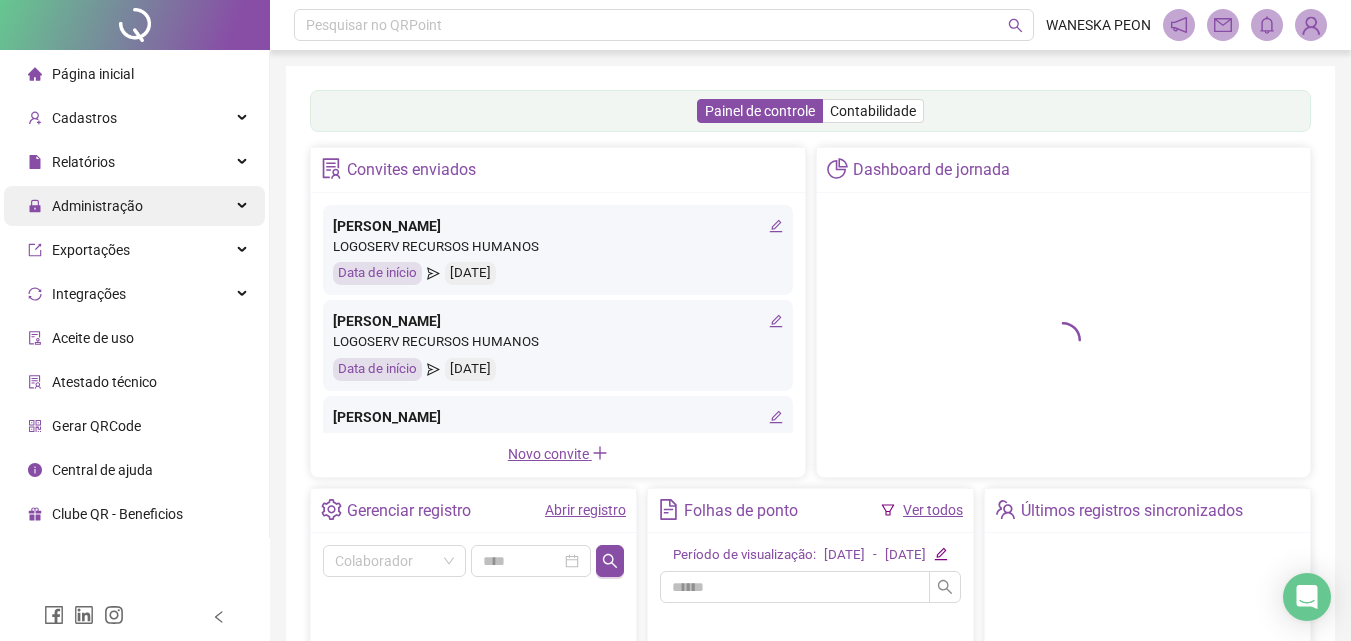 click on "Administração" at bounding box center (97, 206) 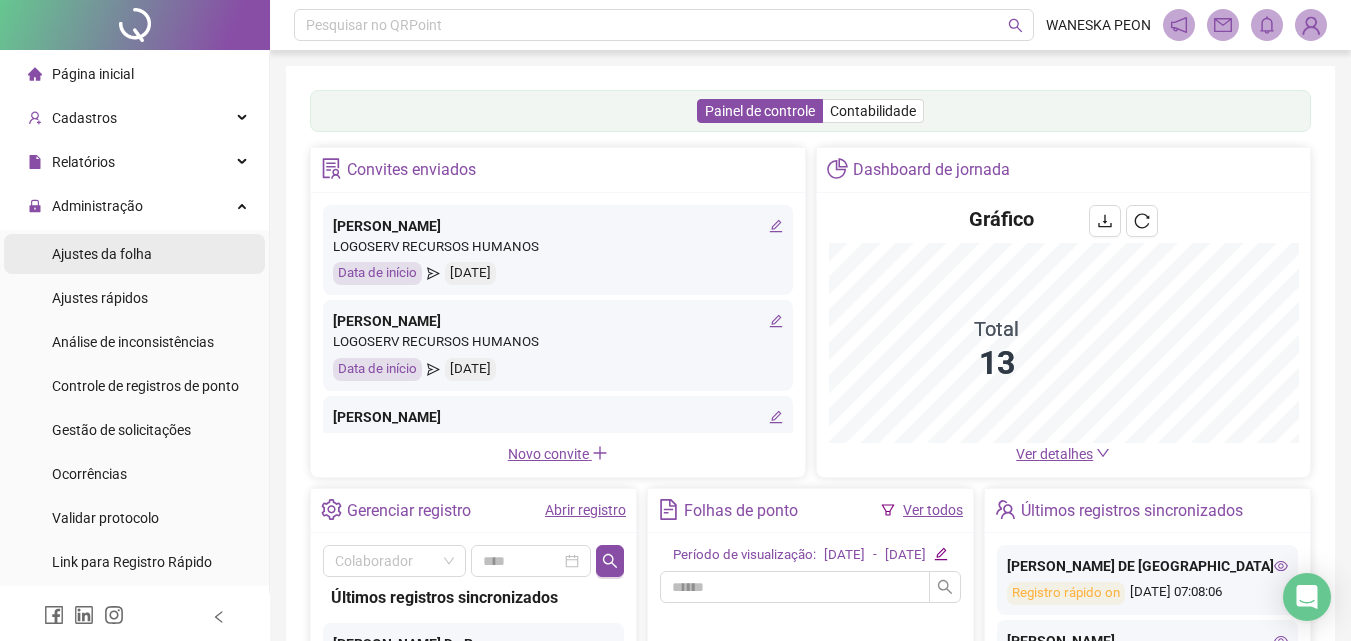 click on "Ajustes da folha" at bounding box center (102, 254) 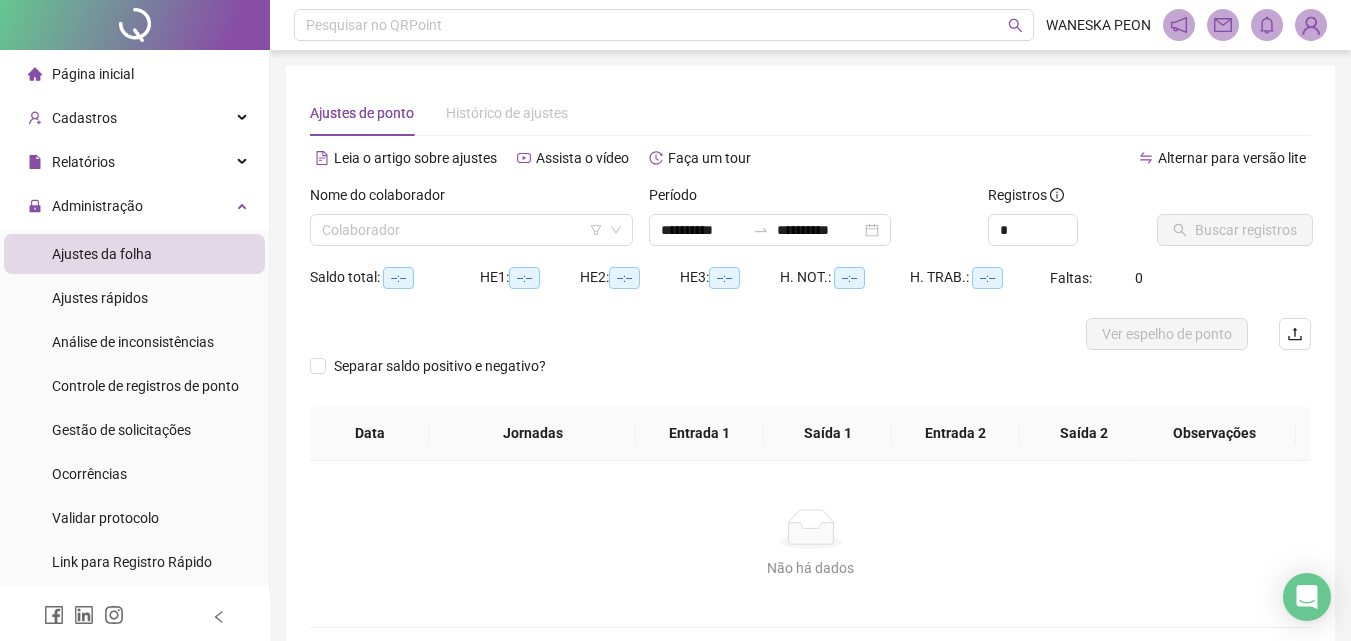 type on "**********" 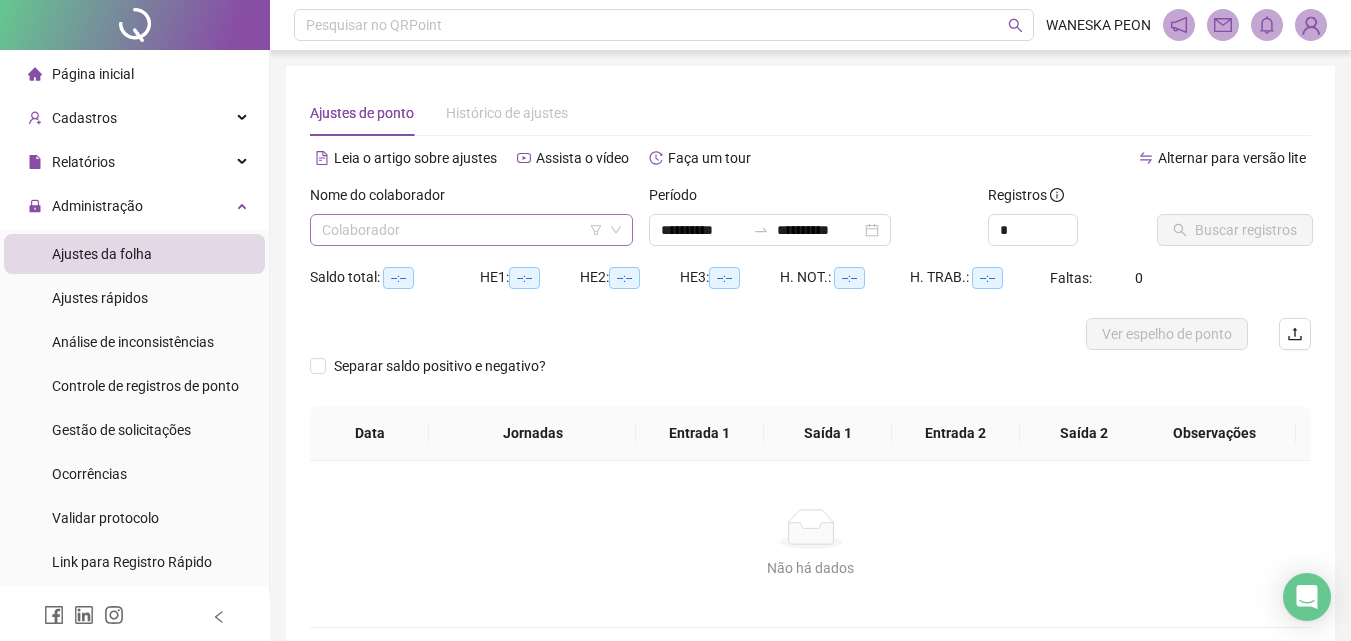 click at bounding box center (465, 230) 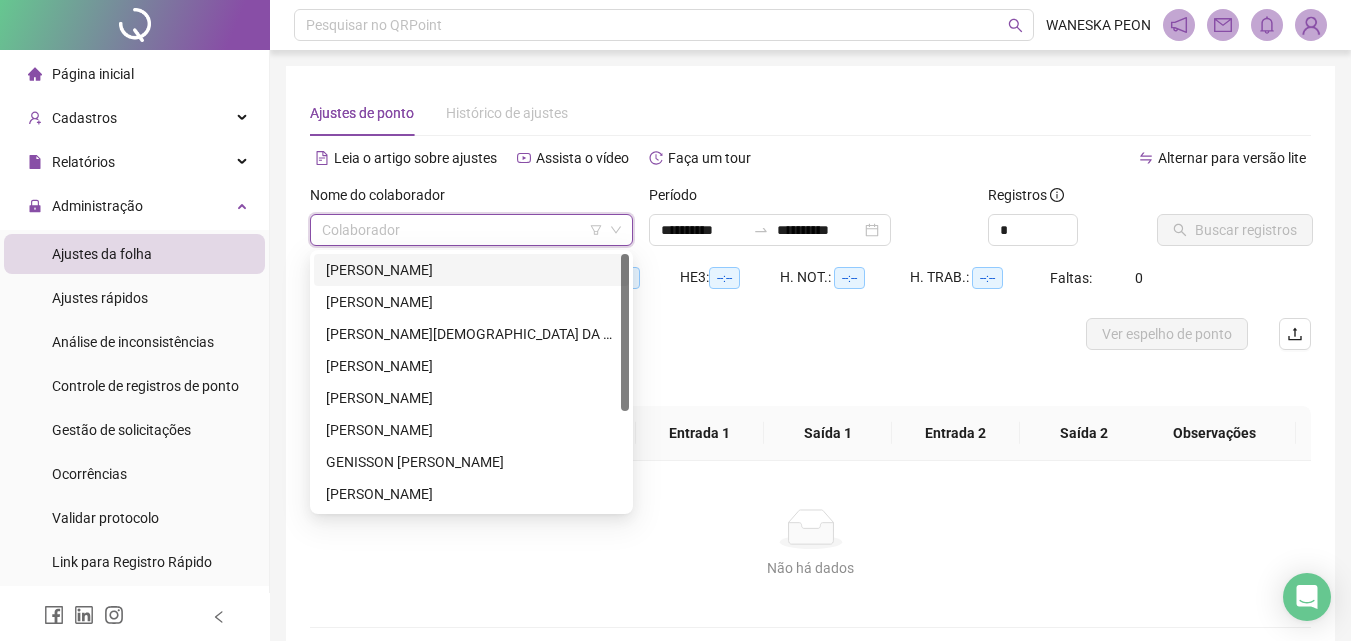click on "[PERSON_NAME]" at bounding box center (471, 270) 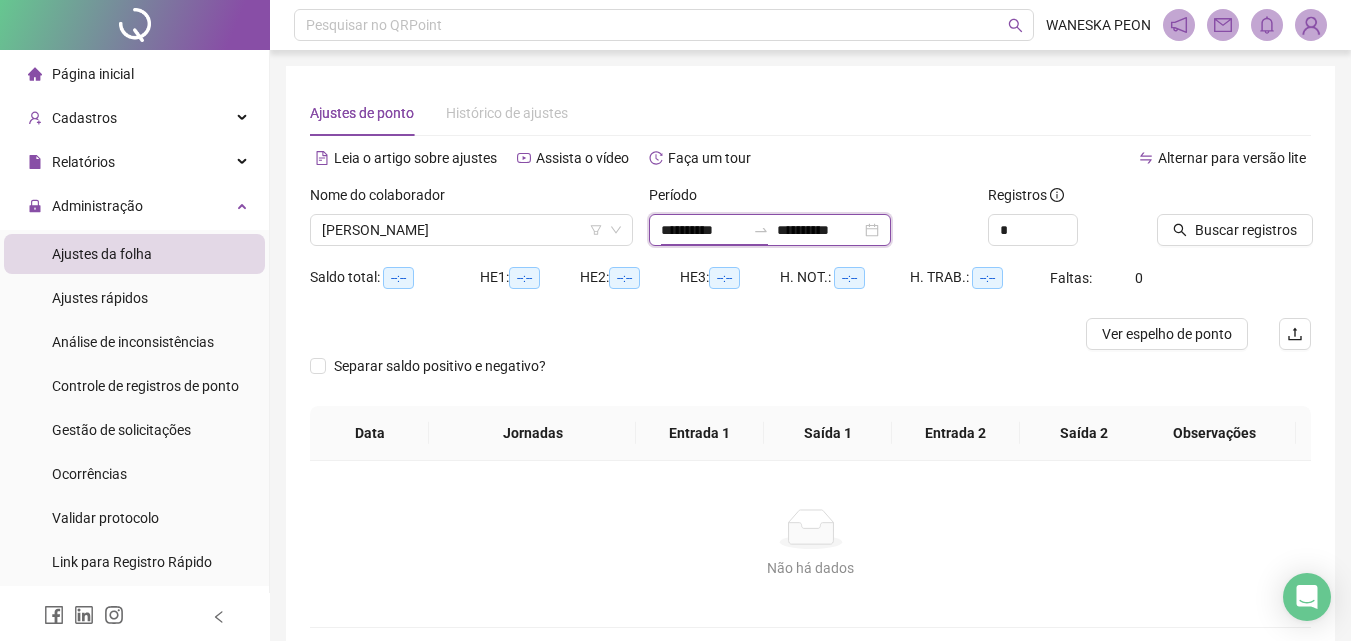 click on "**********" at bounding box center (703, 230) 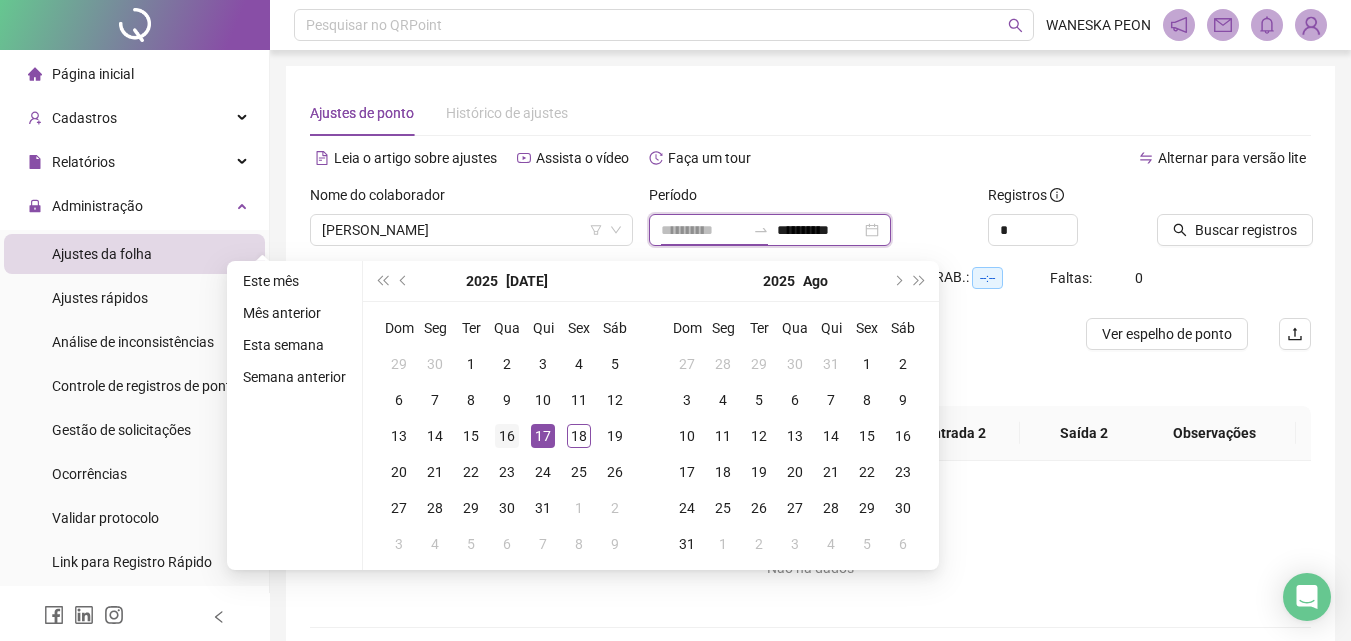 type on "**********" 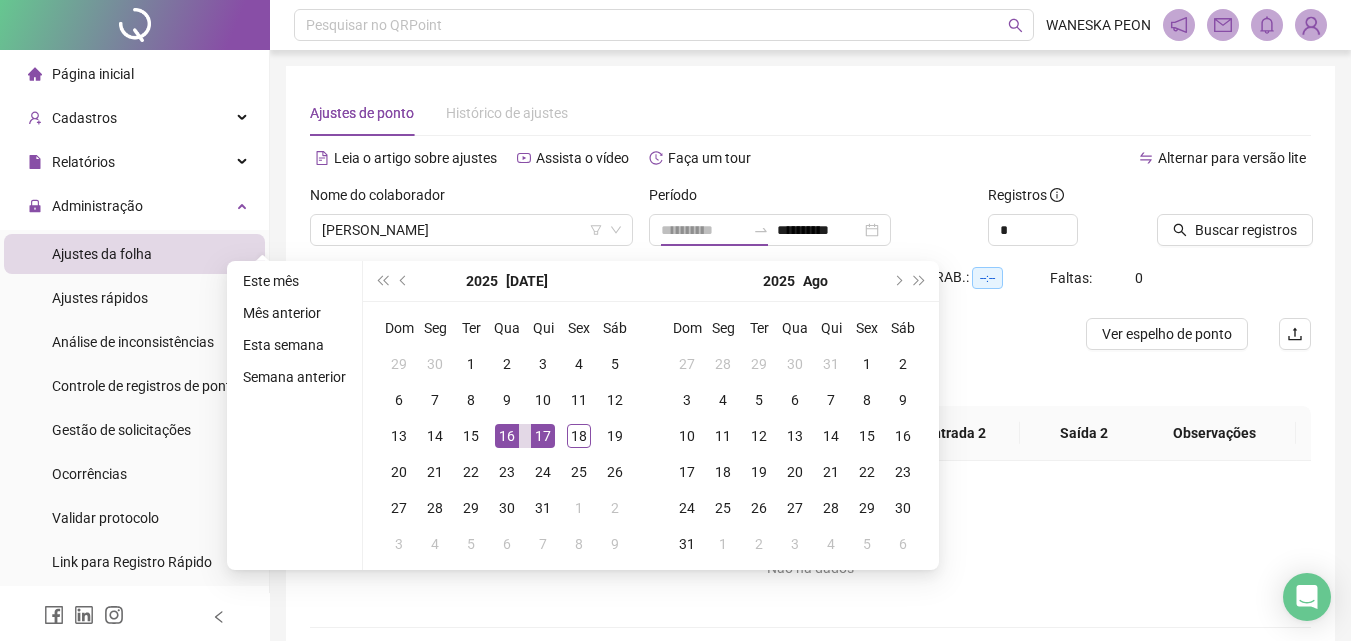 click on "16" at bounding box center [507, 436] 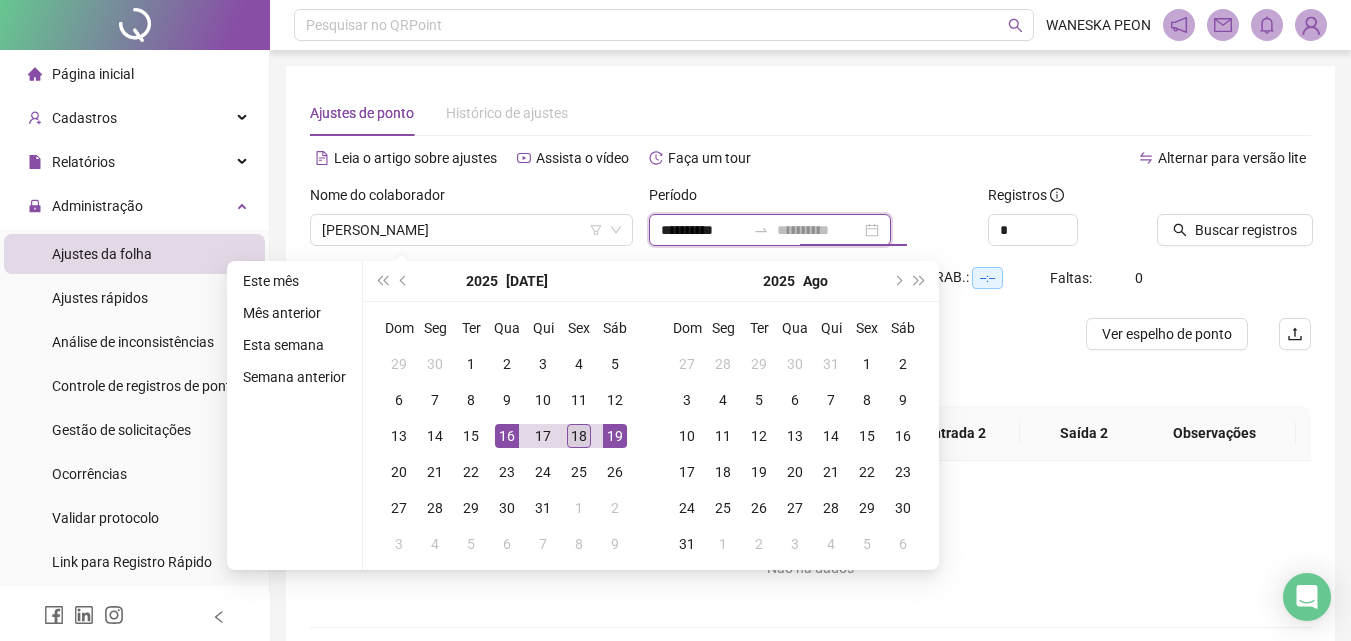 type on "**********" 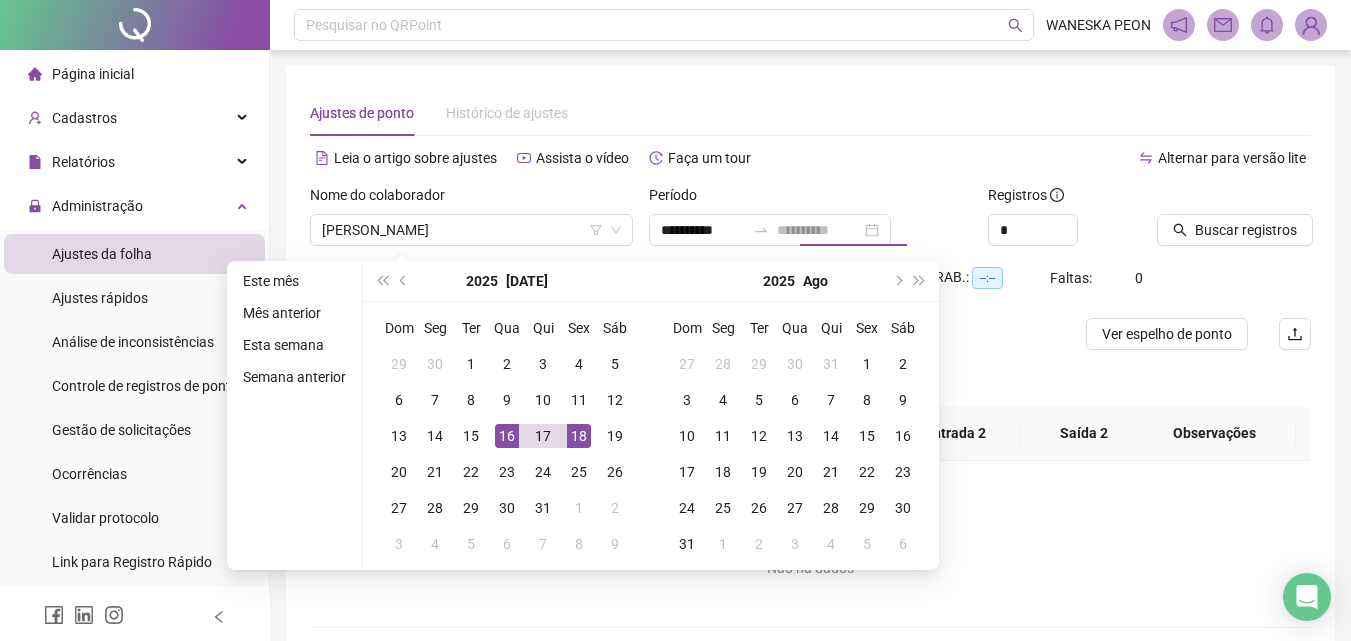 click on "18" at bounding box center [579, 436] 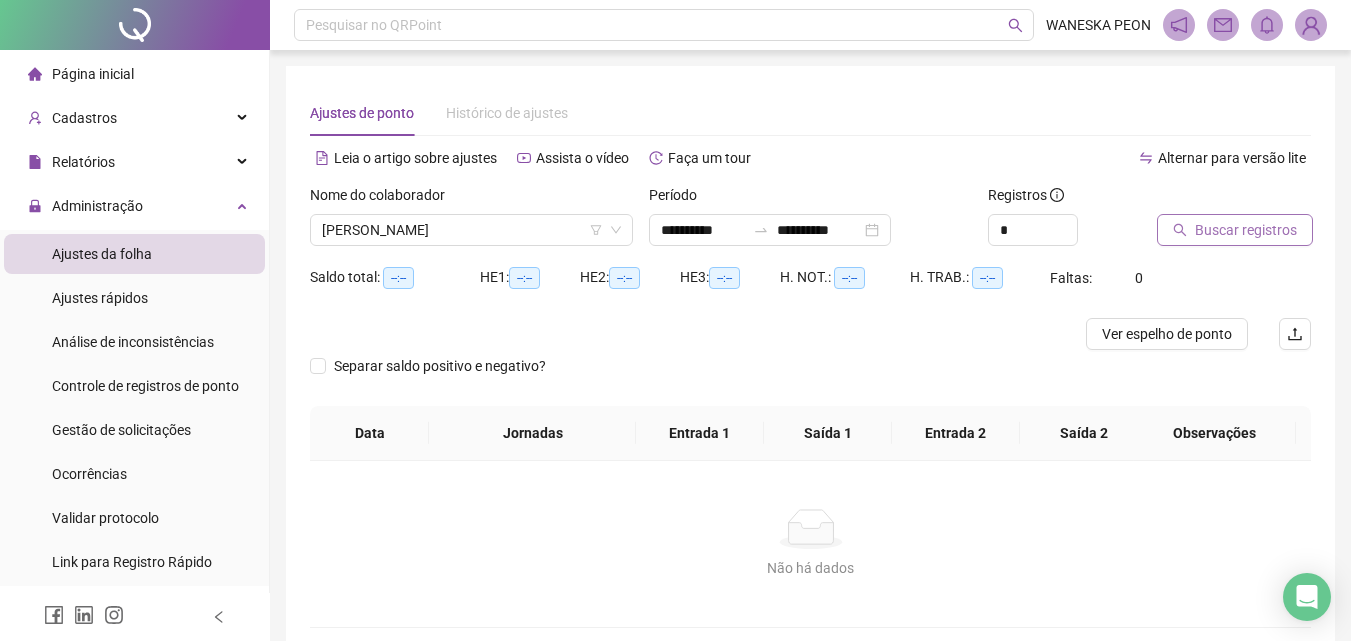 click on "Buscar registros" at bounding box center [1246, 230] 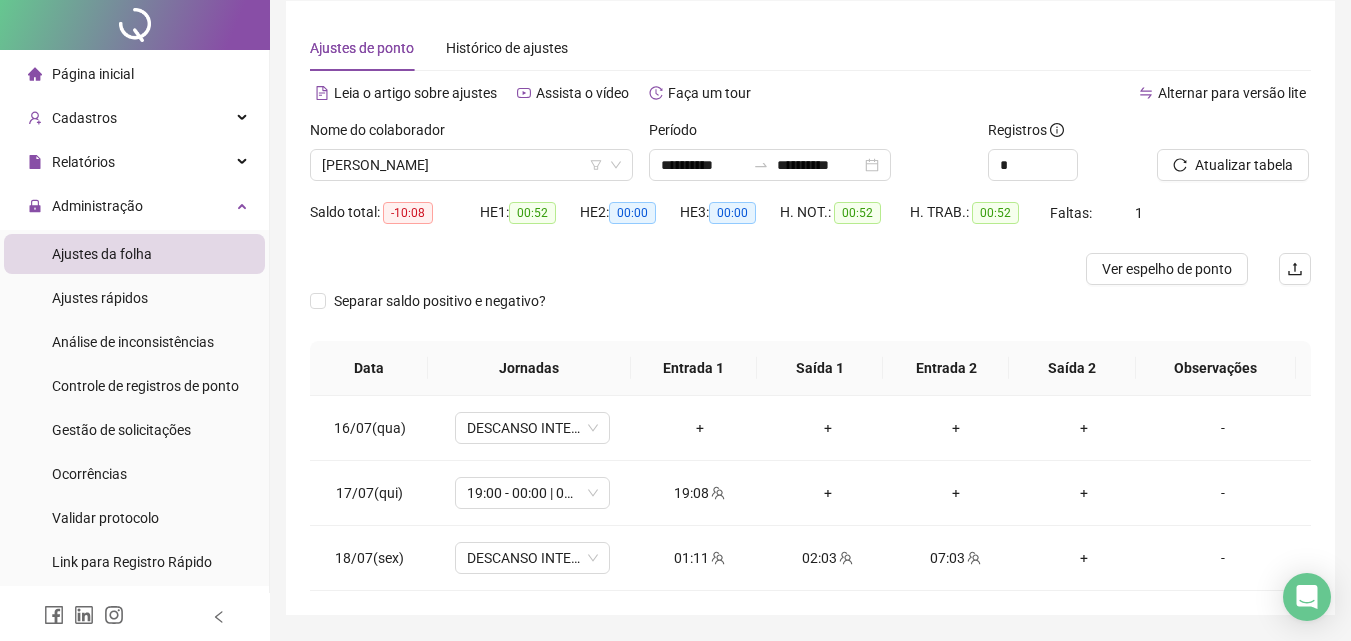 scroll, scrollTop: 125, scrollLeft: 0, axis: vertical 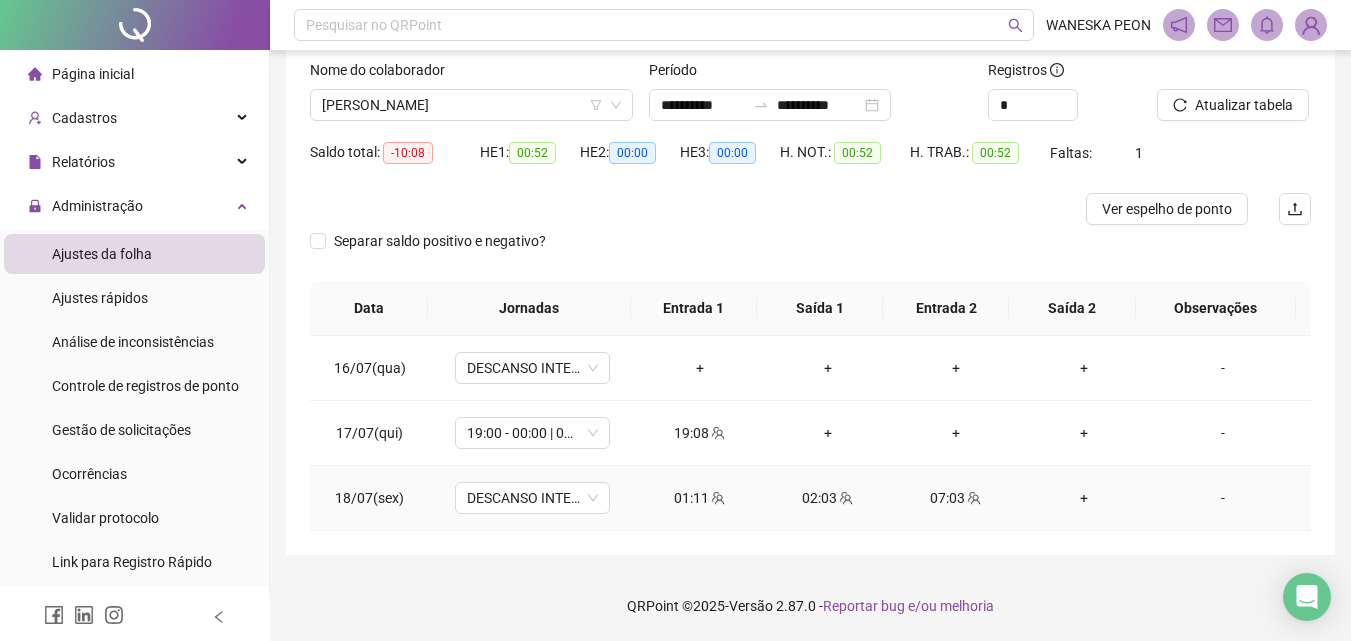 click on "01:11" at bounding box center [700, 498] 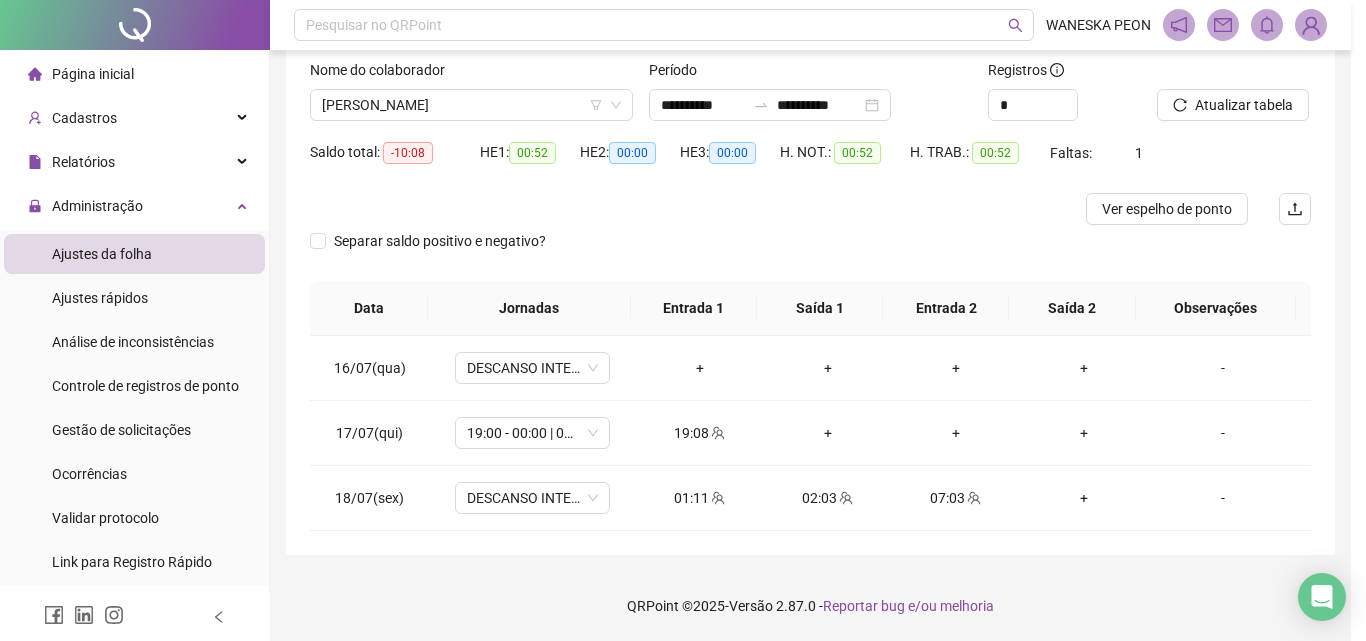 type on "**********" 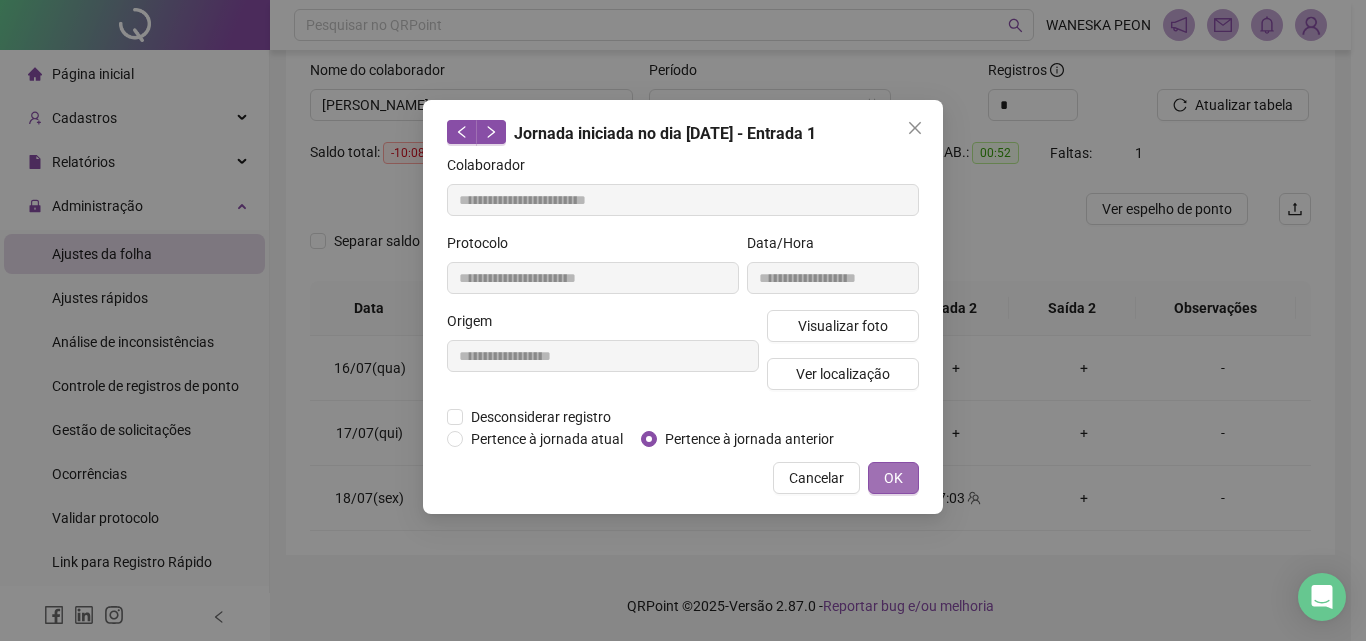 click on "OK" at bounding box center [893, 478] 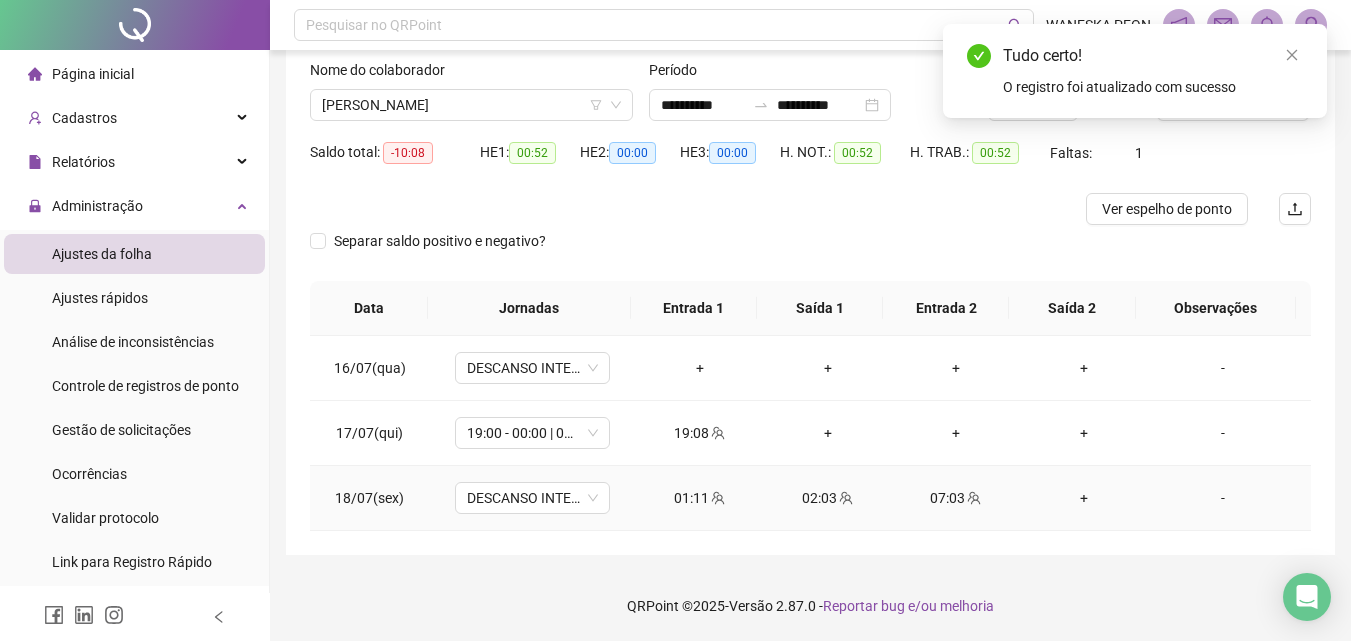 click on "02:03" at bounding box center (828, 498) 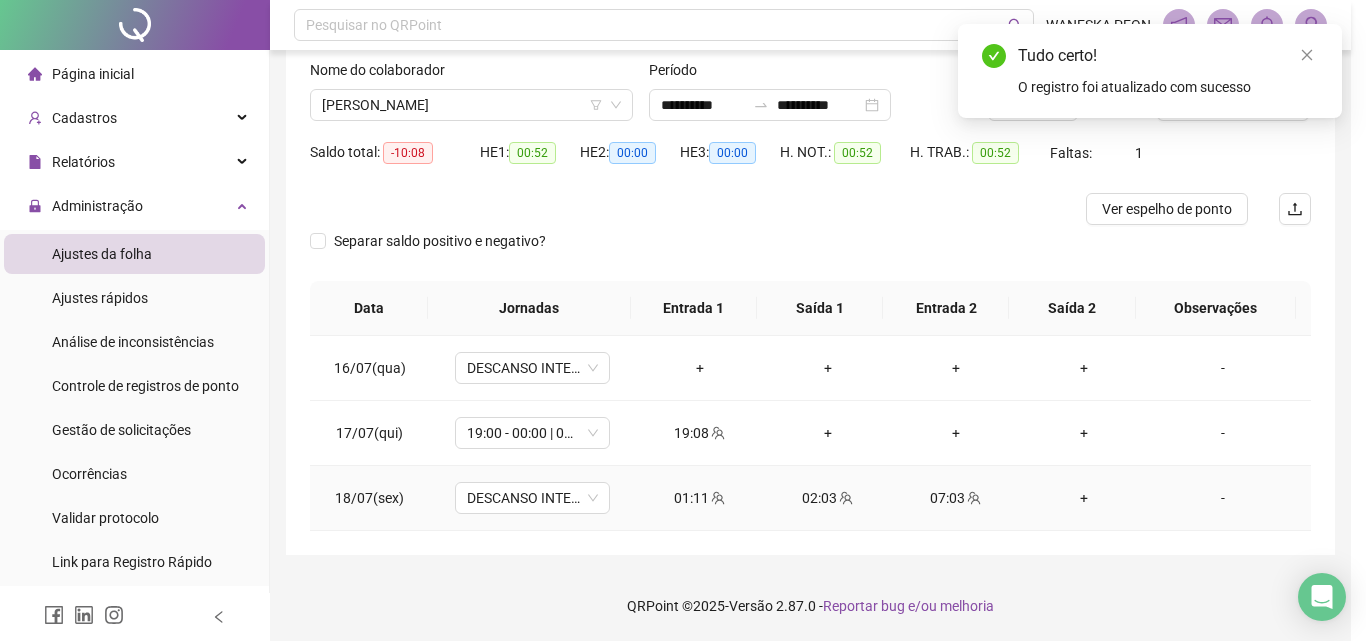 type on "**********" 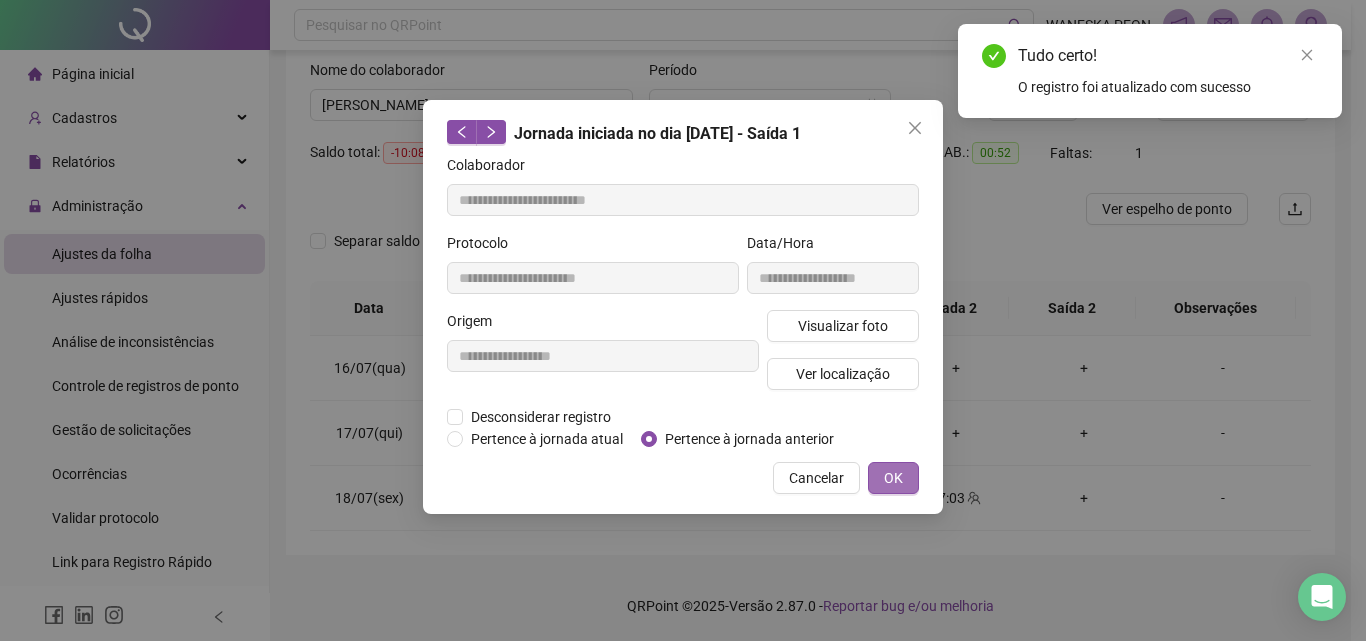 click on "OK" at bounding box center [893, 478] 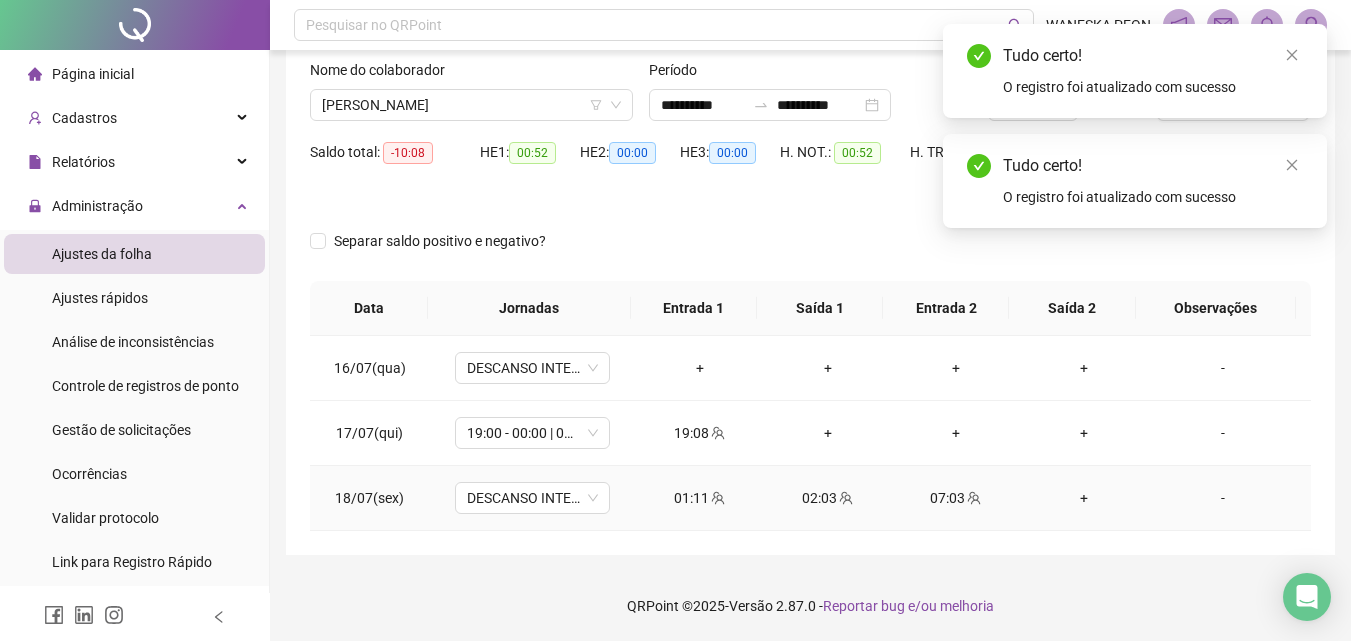 click on "07:03" at bounding box center (956, 498) 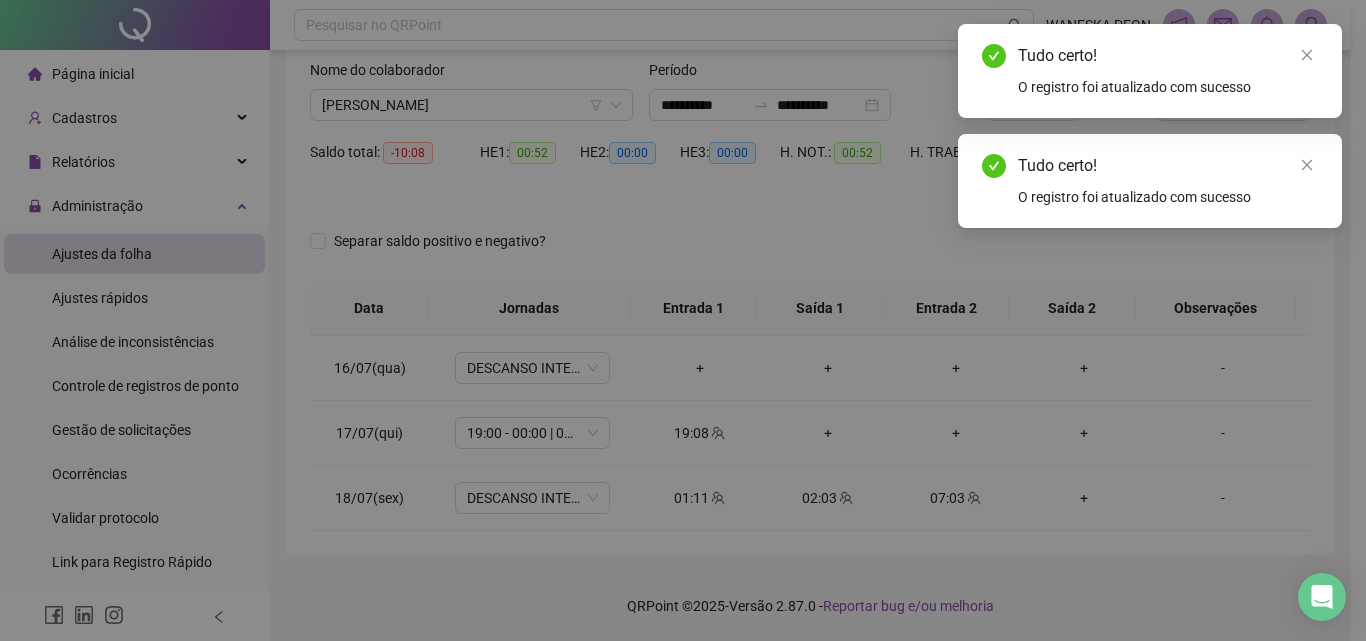 type on "**********" 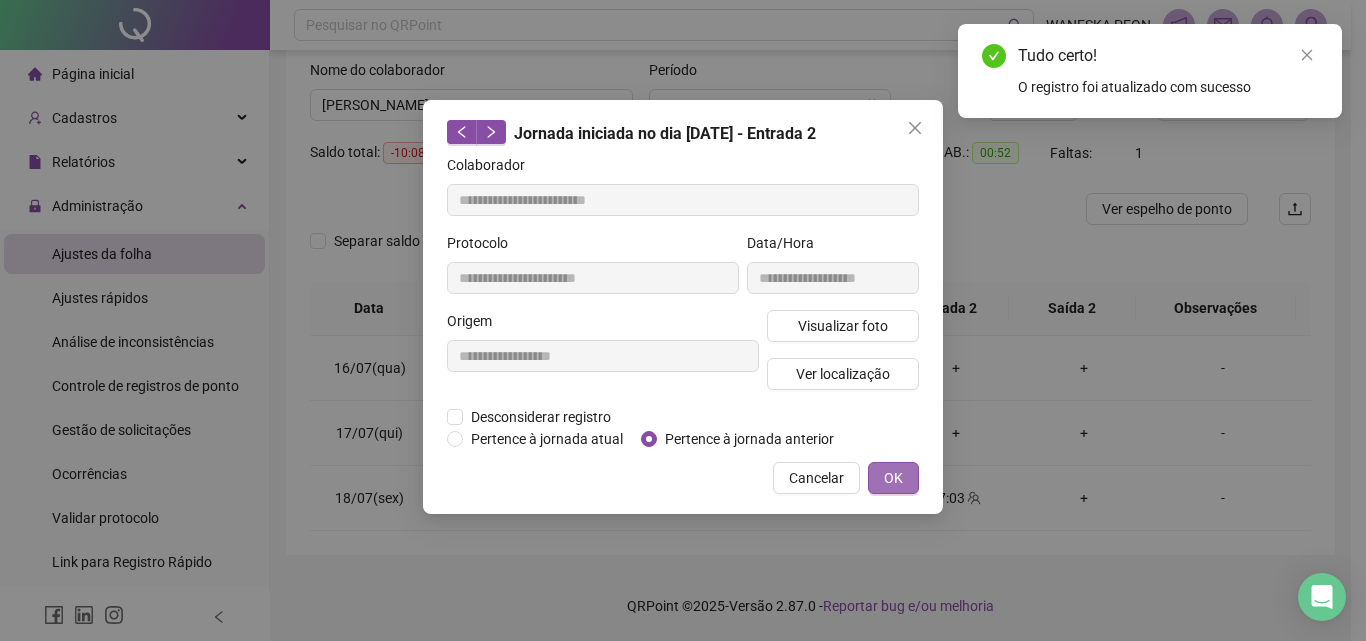 click on "OK" at bounding box center (893, 478) 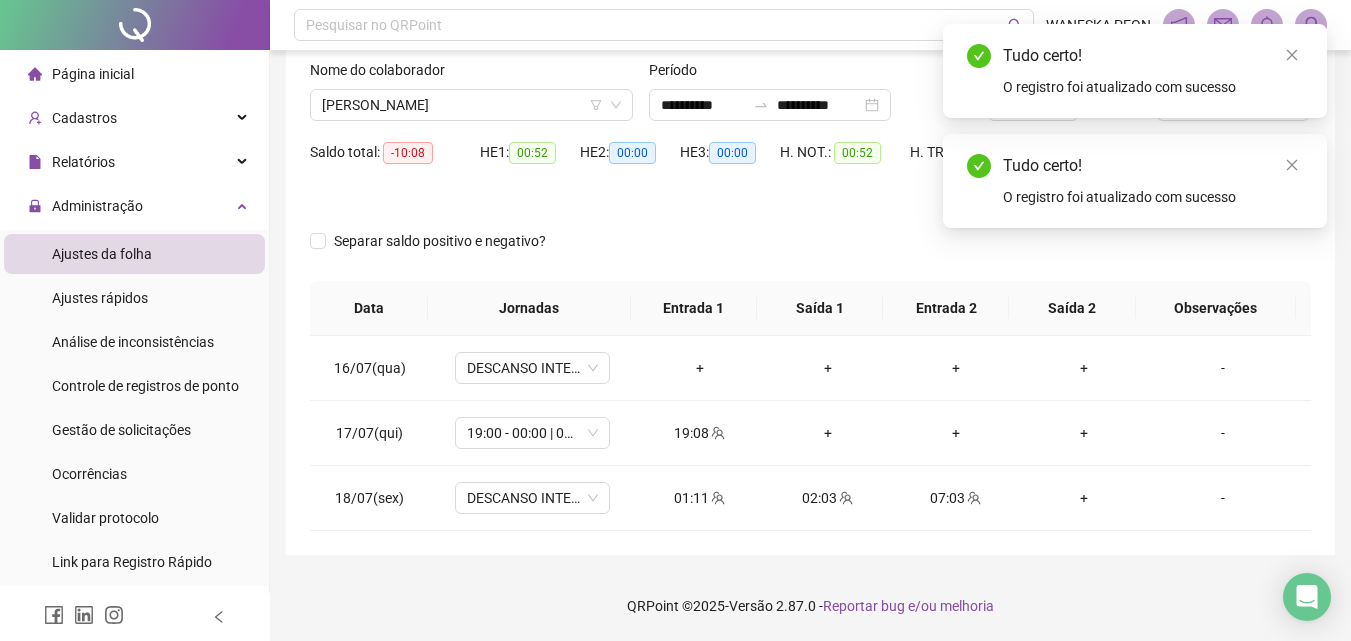 drag, startPoint x: 1292, startPoint y: 169, endPoint x: 1292, endPoint y: 100, distance: 69 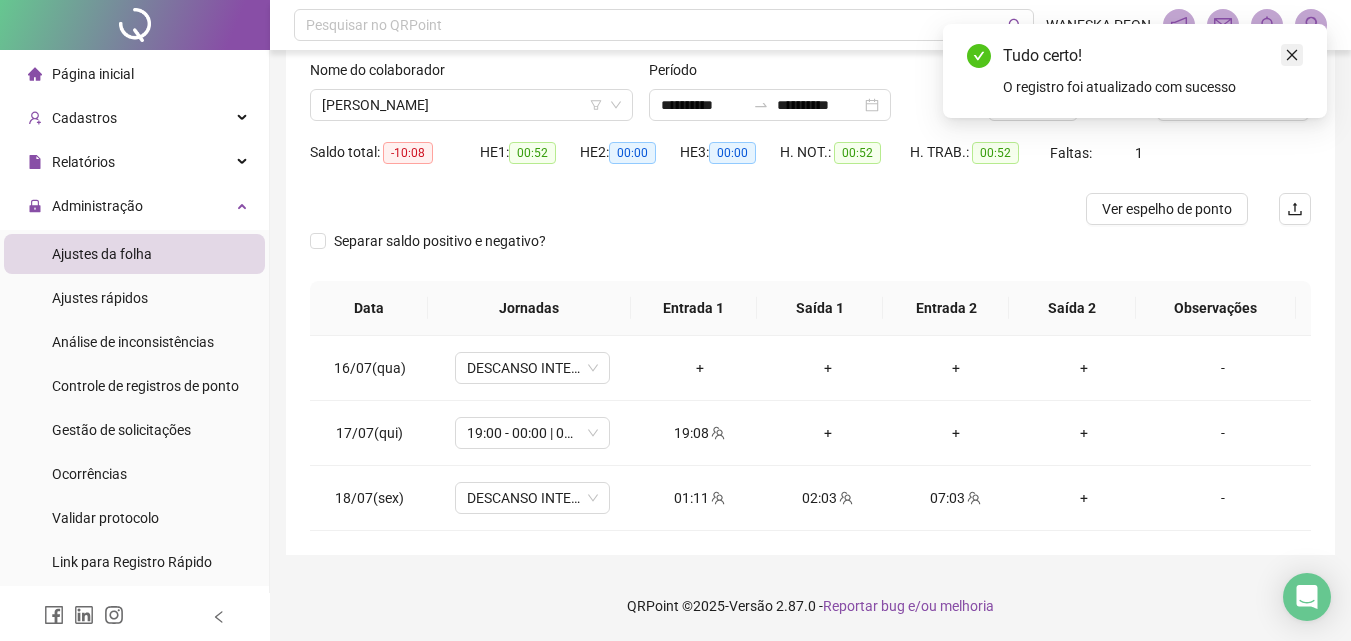 click 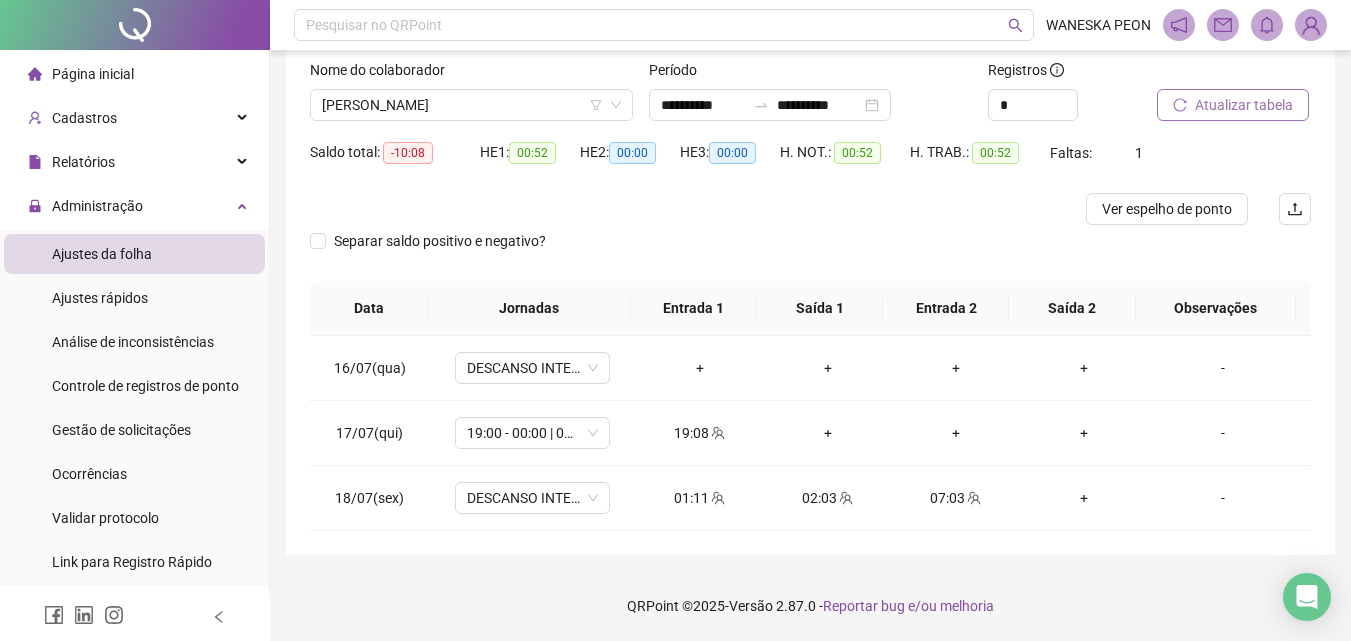 click on "Atualizar tabela" at bounding box center [1244, 105] 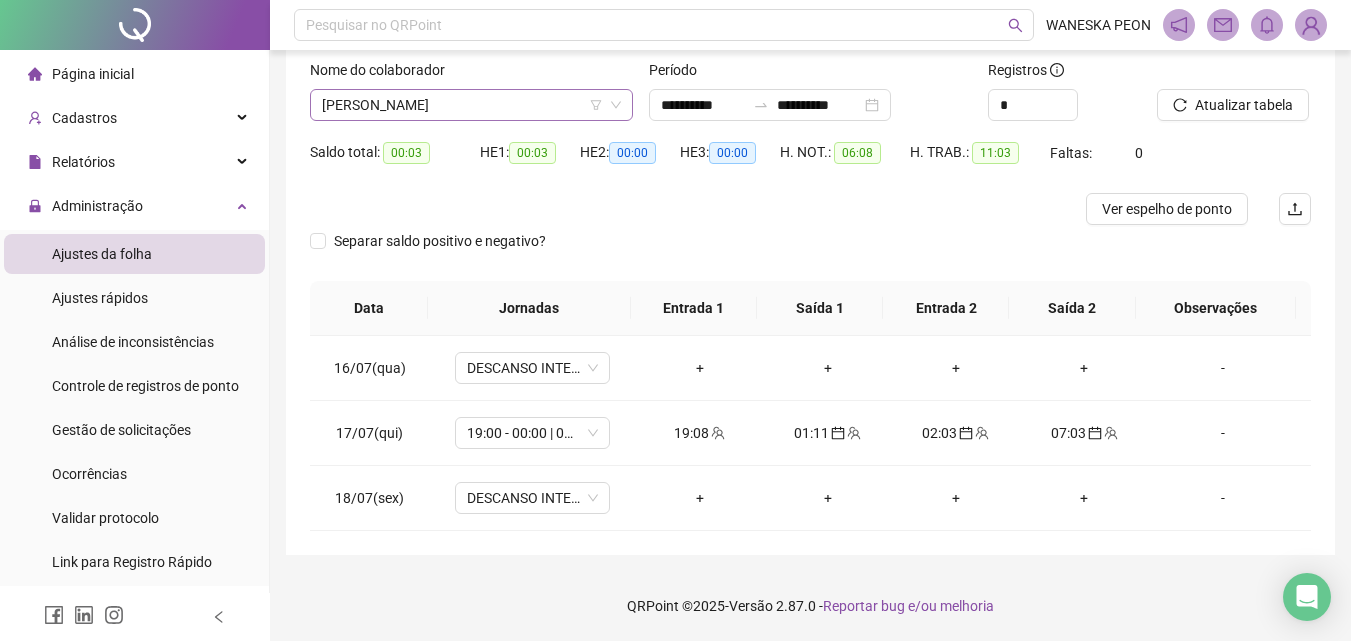 click on "[PERSON_NAME]" at bounding box center (471, 105) 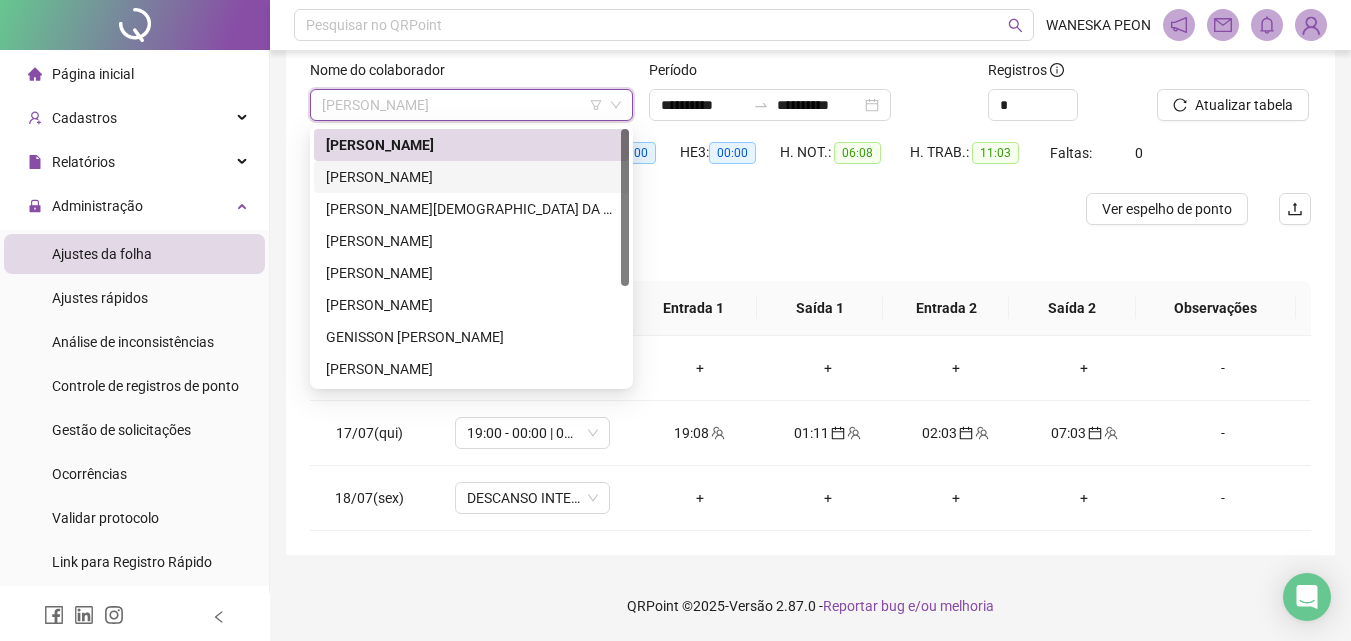 click on "[PERSON_NAME]" at bounding box center [471, 177] 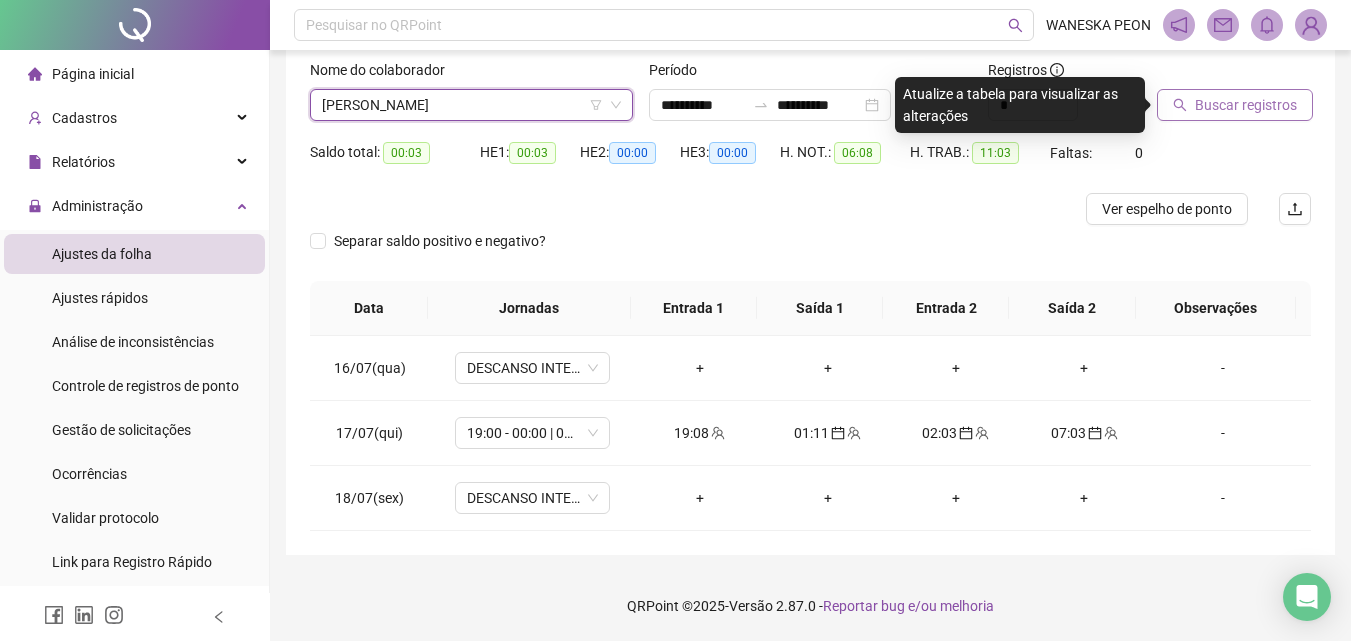 click on "Buscar registros" at bounding box center [1246, 105] 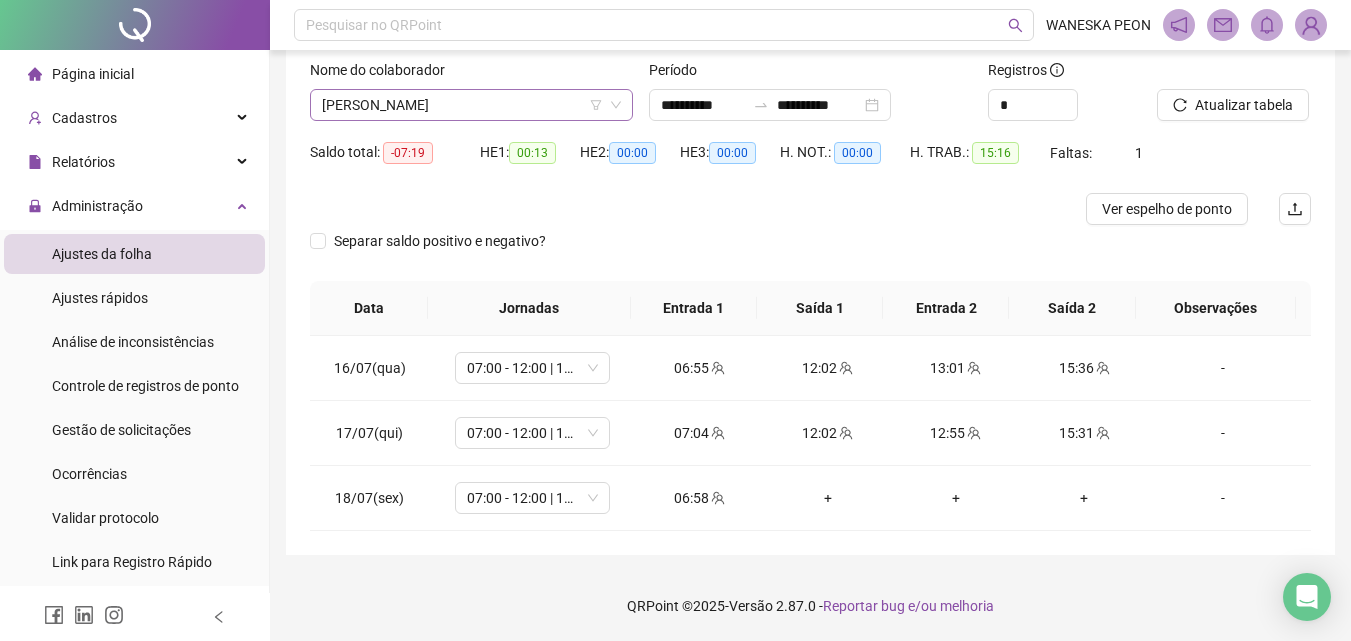 click on "[PERSON_NAME]" at bounding box center [471, 105] 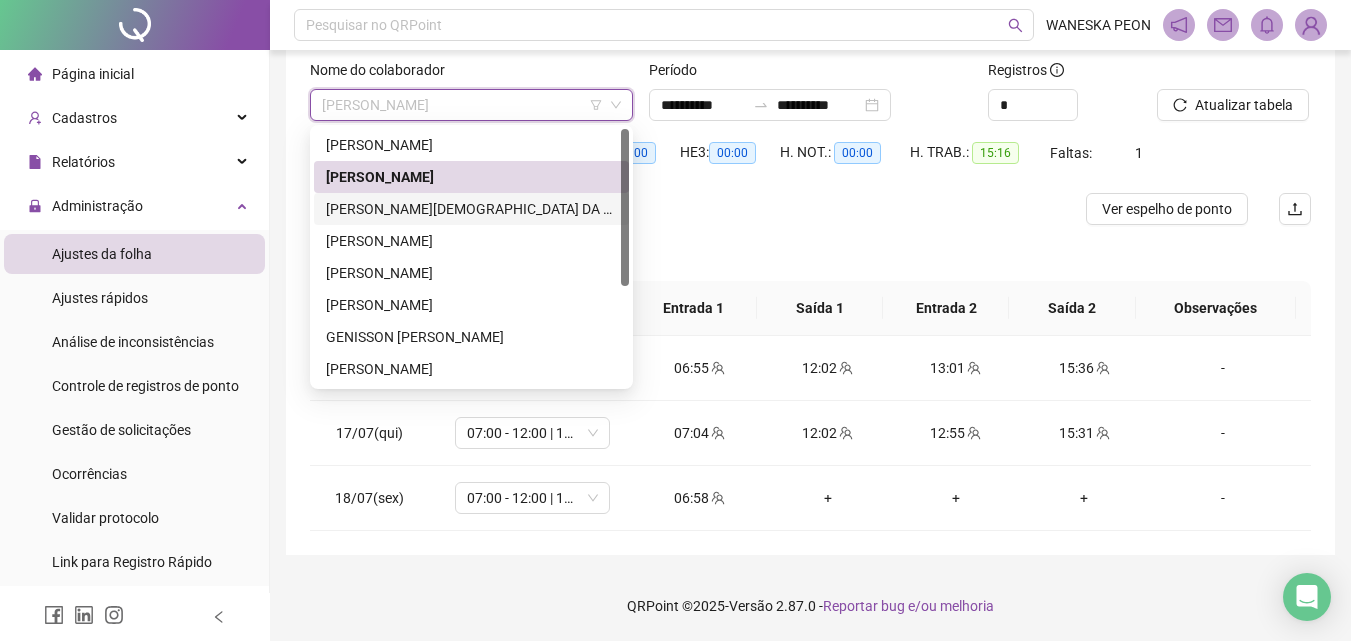 click on "[PERSON_NAME][DEMOGRAPHIC_DATA] DA PAZ" at bounding box center (471, 209) 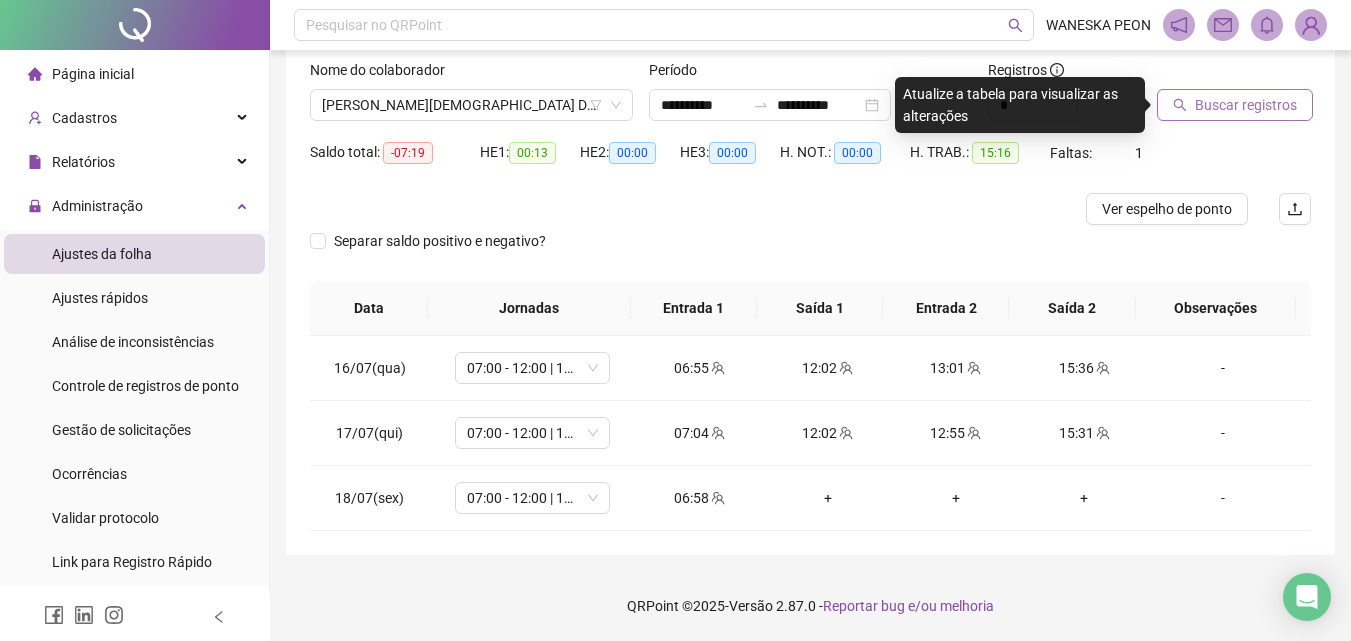 click on "Buscar registros" at bounding box center [1246, 105] 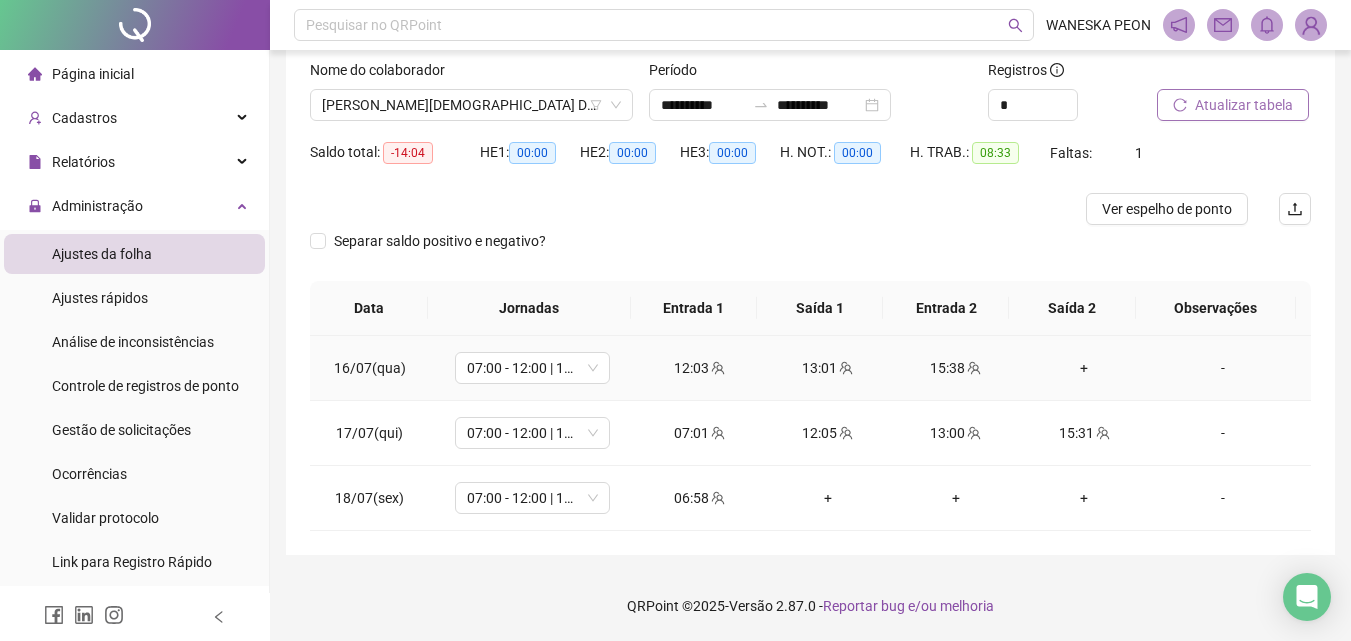 click on "+" at bounding box center (1084, 368) 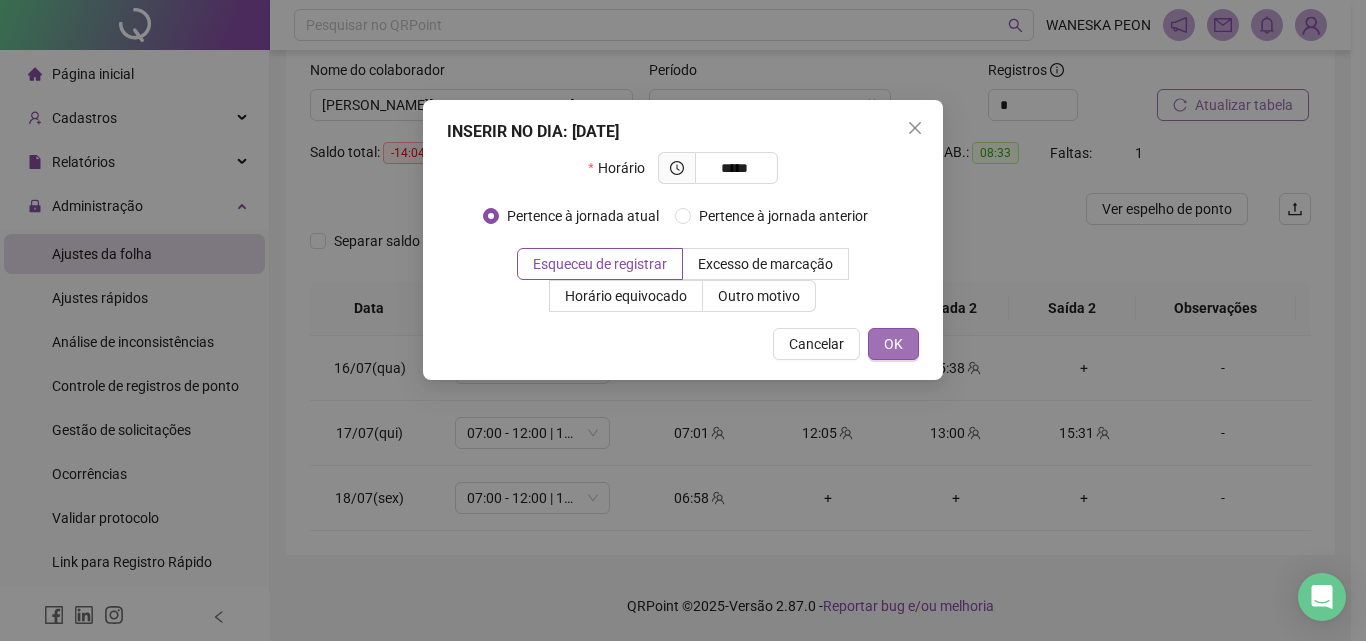 type on "*****" 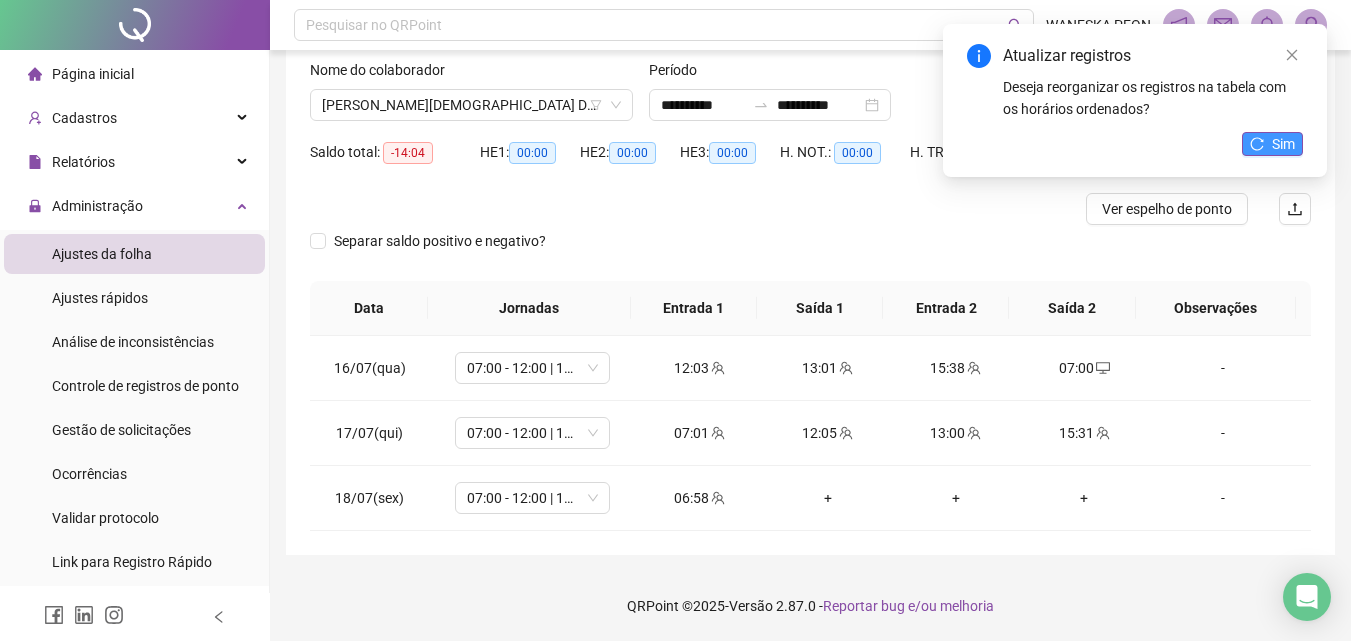 click on "Sim" at bounding box center (1272, 144) 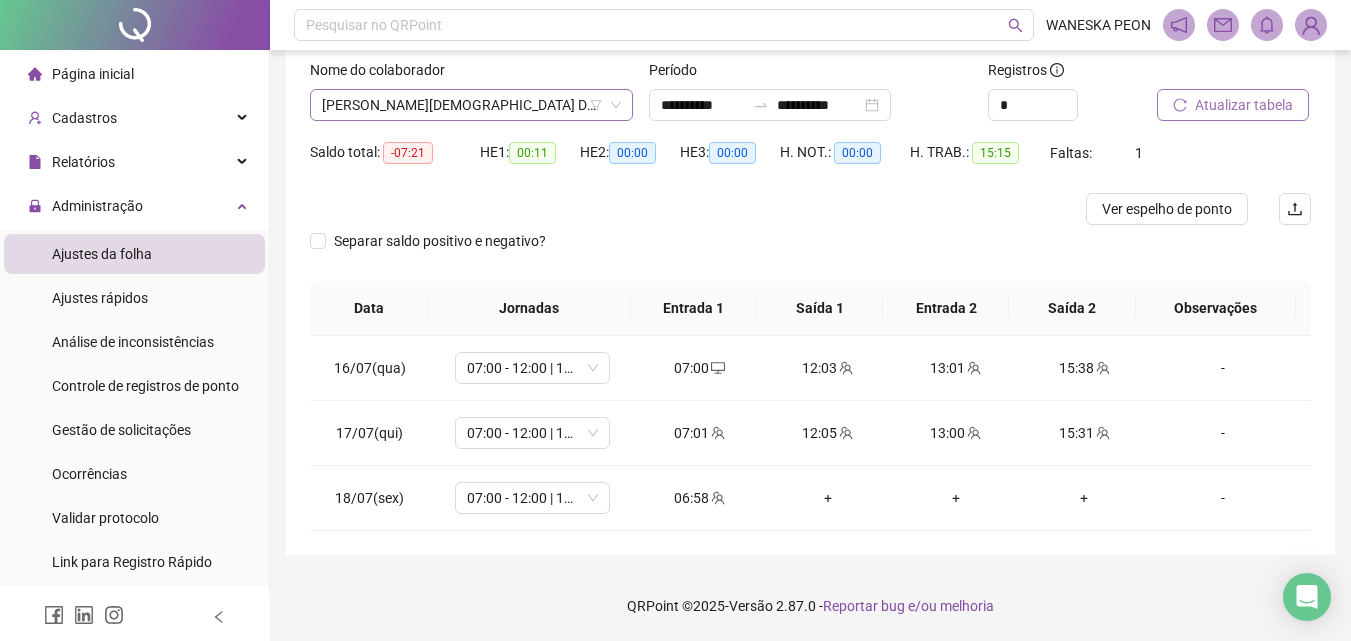 click on "[PERSON_NAME][DEMOGRAPHIC_DATA] DA PAZ" at bounding box center (471, 105) 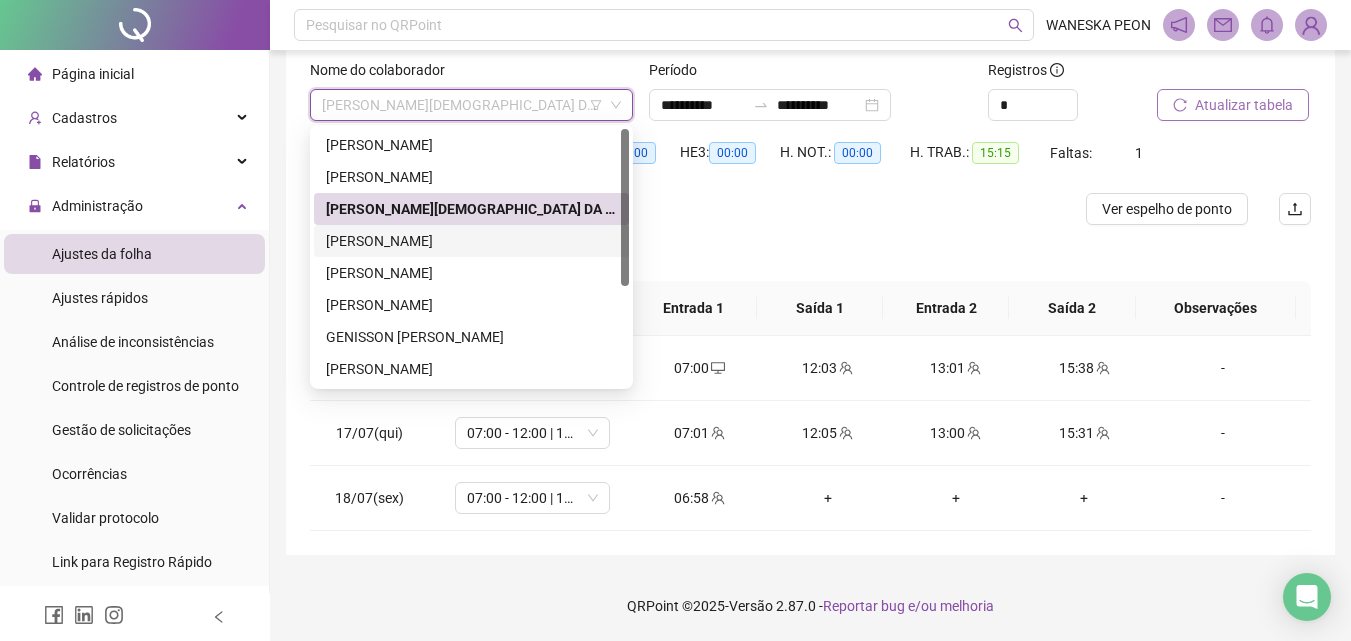 click on "[PERSON_NAME]" at bounding box center (471, 241) 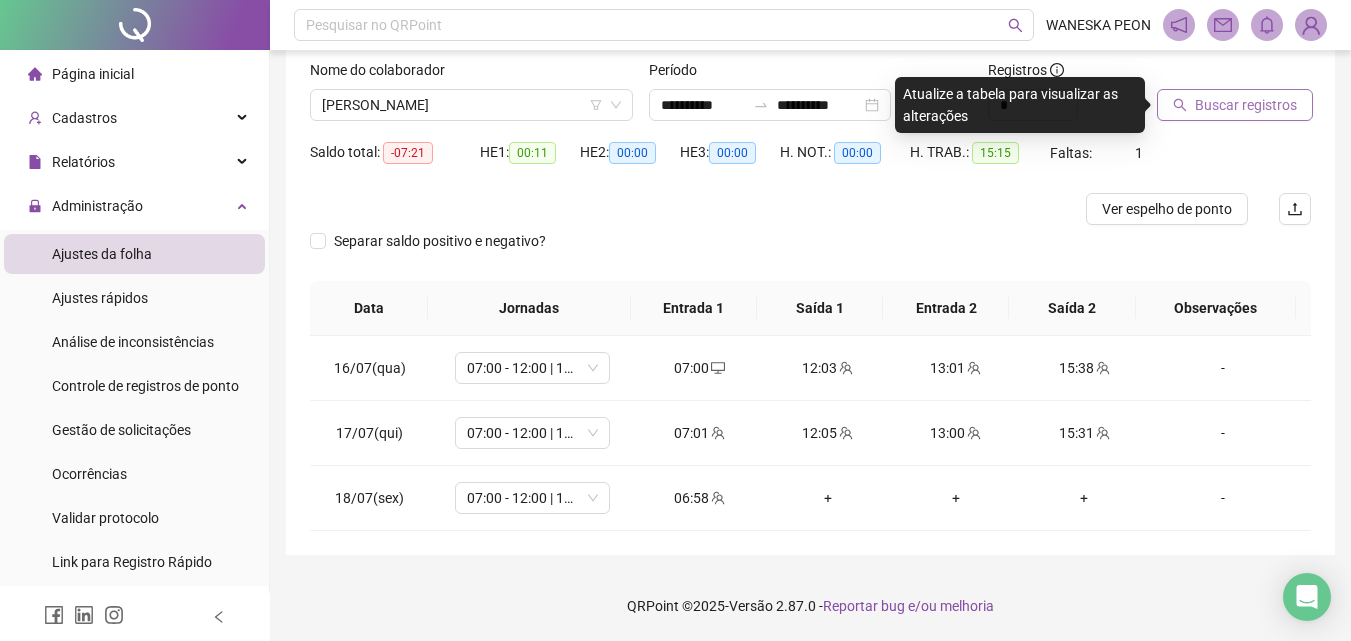click on "Buscar registros" at bounding box center [1246, 105] 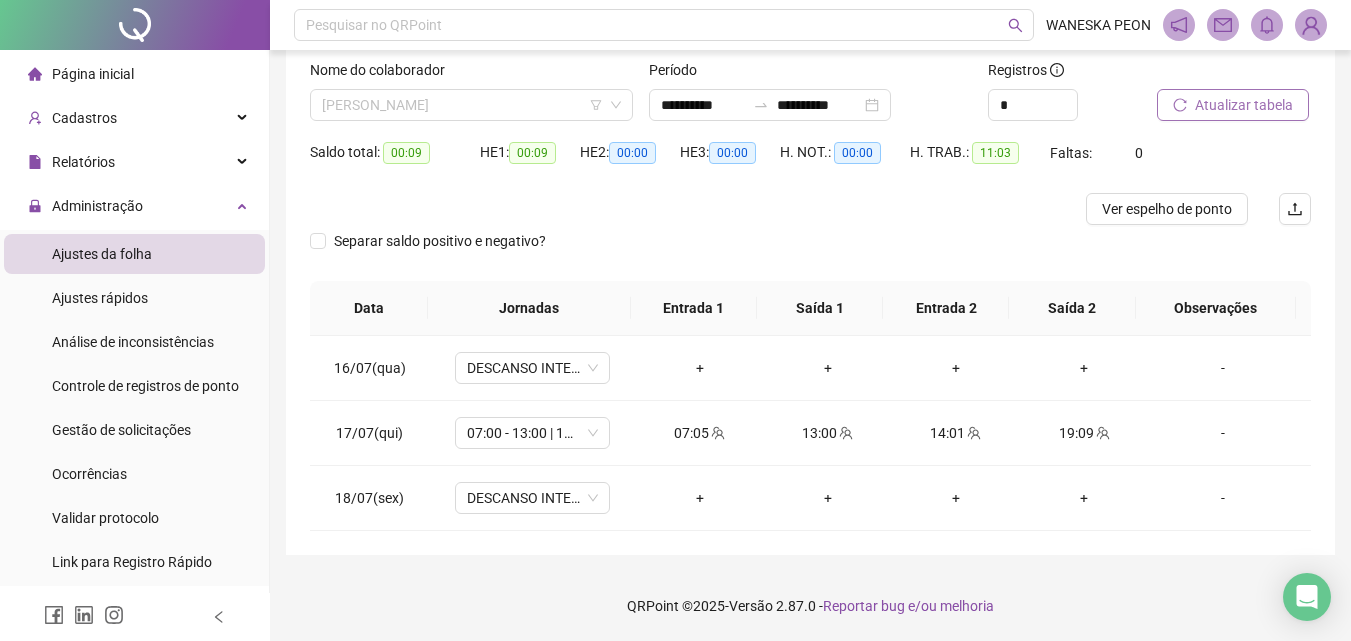 drag, startPoint x: 570, startPoint y: 105, endPoint x: 567, endPoint y: 137, distance: 32.140316 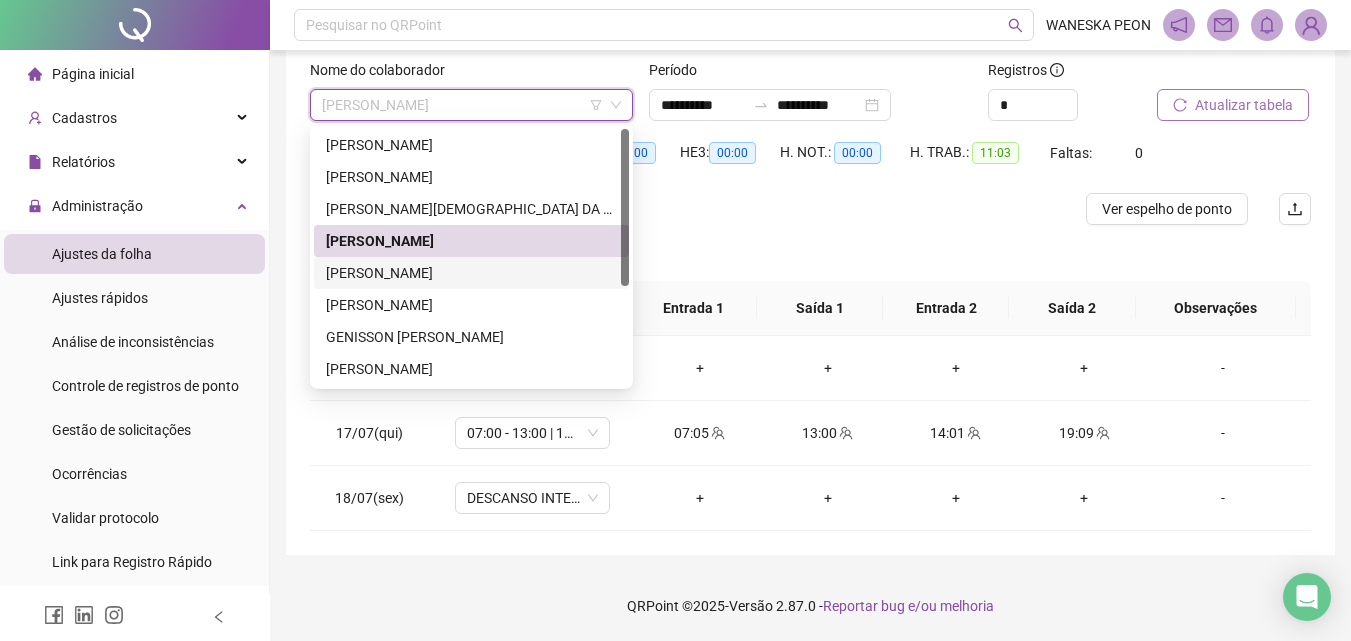 click on "[PERSON_NAME]" at bounding box center (471, 273) 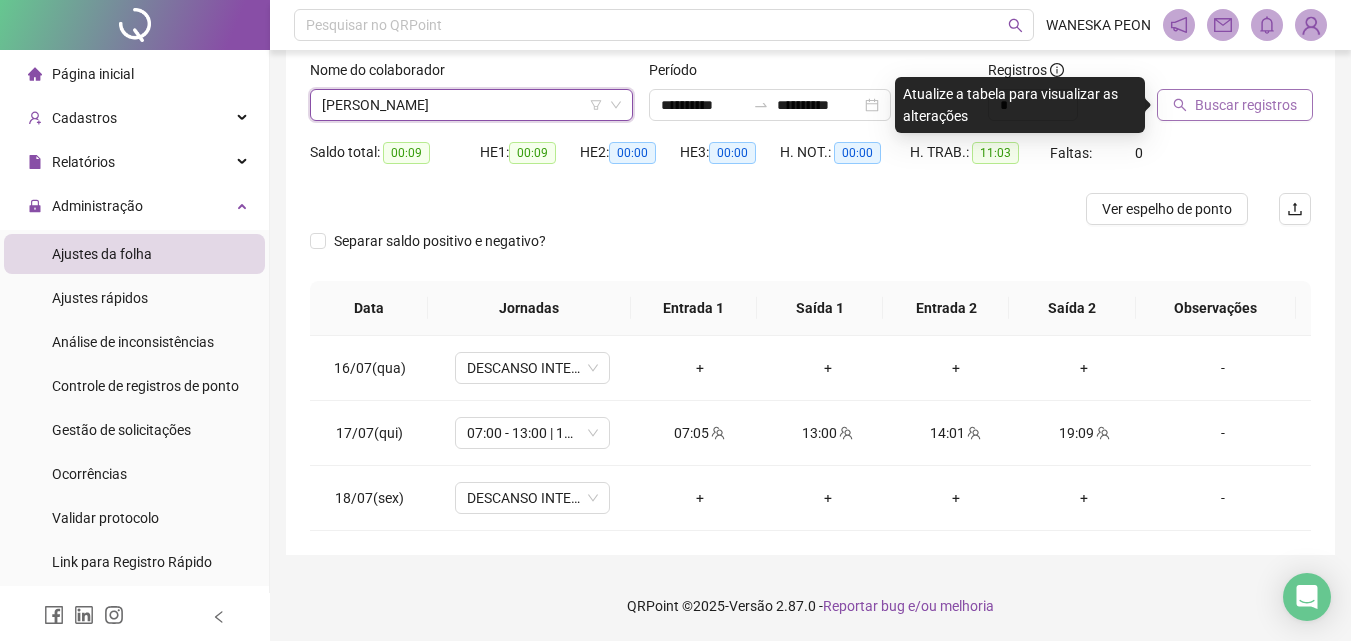 click on "Buscar registros" at bounding box center (1246, 105) 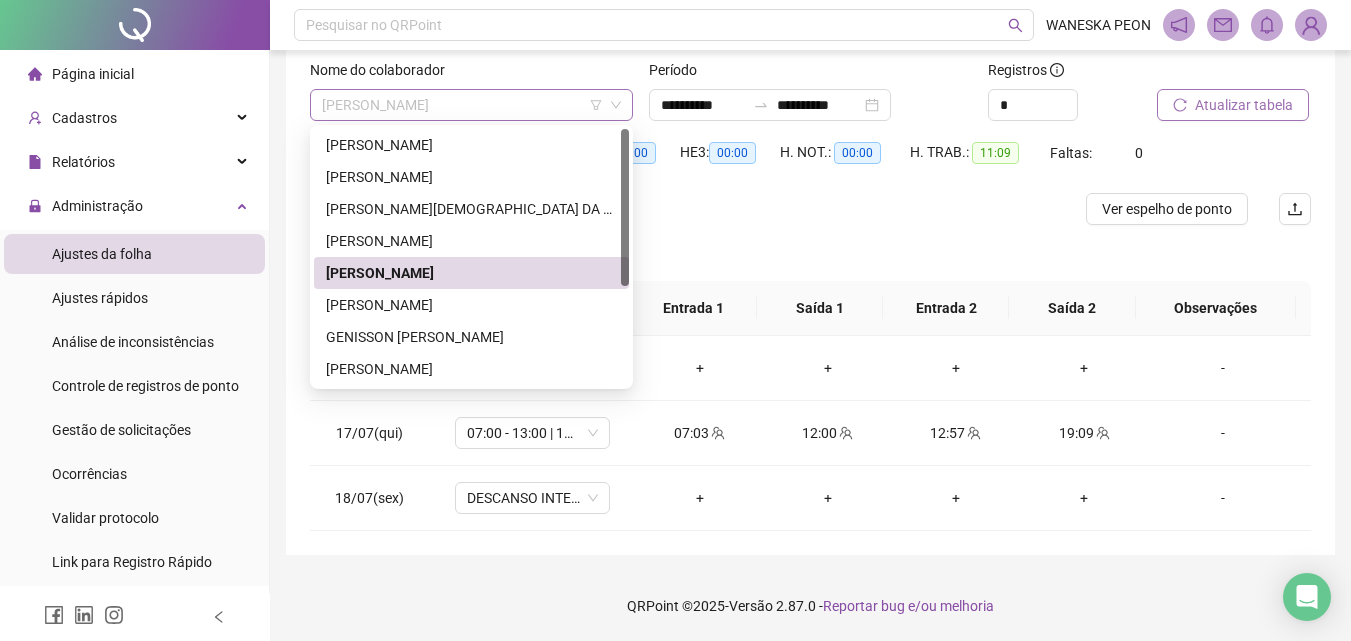click on "[PERSON_NAME]" at bounding box center [471, 105] 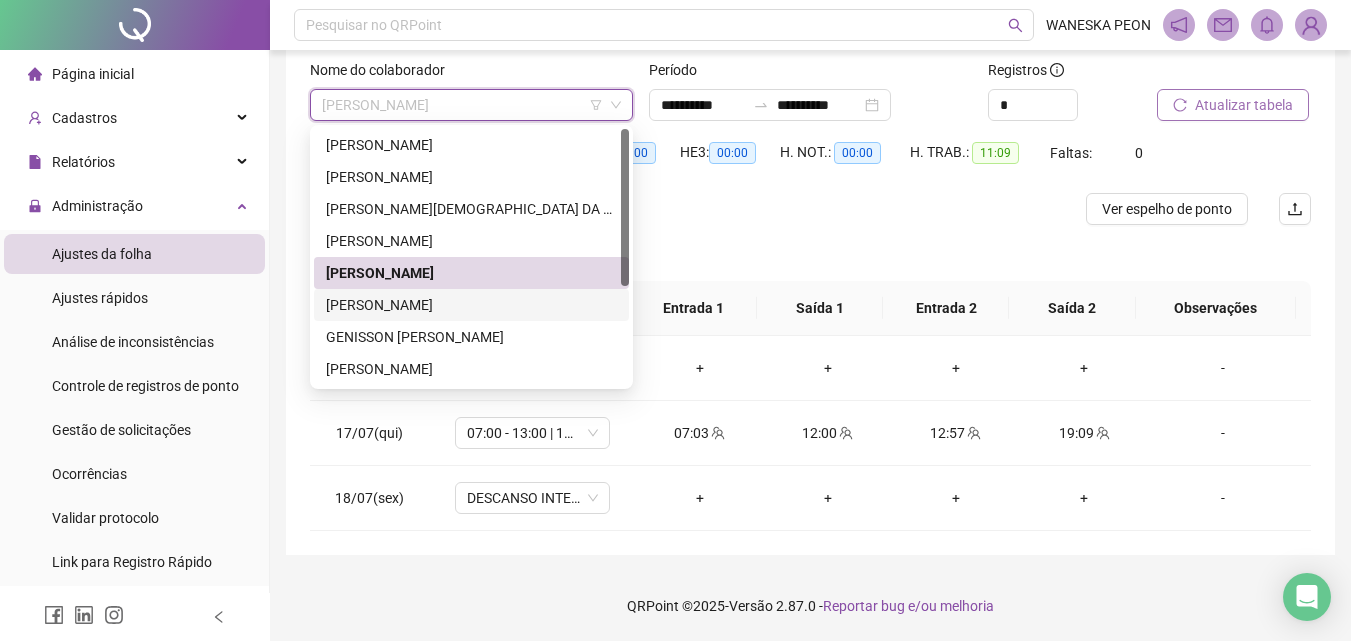 click on "[PERSON_NAME]" at bounding box center [471, 305] 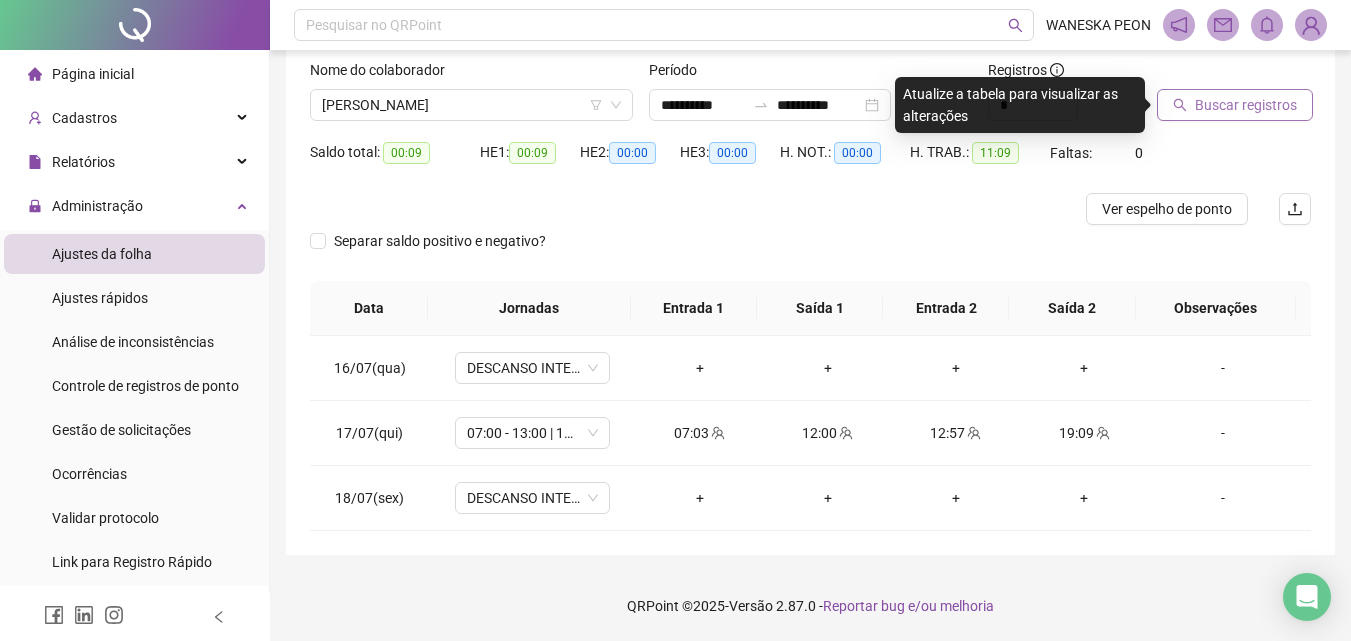 click on "Buscar registros" at bounding box center (1246, 105) 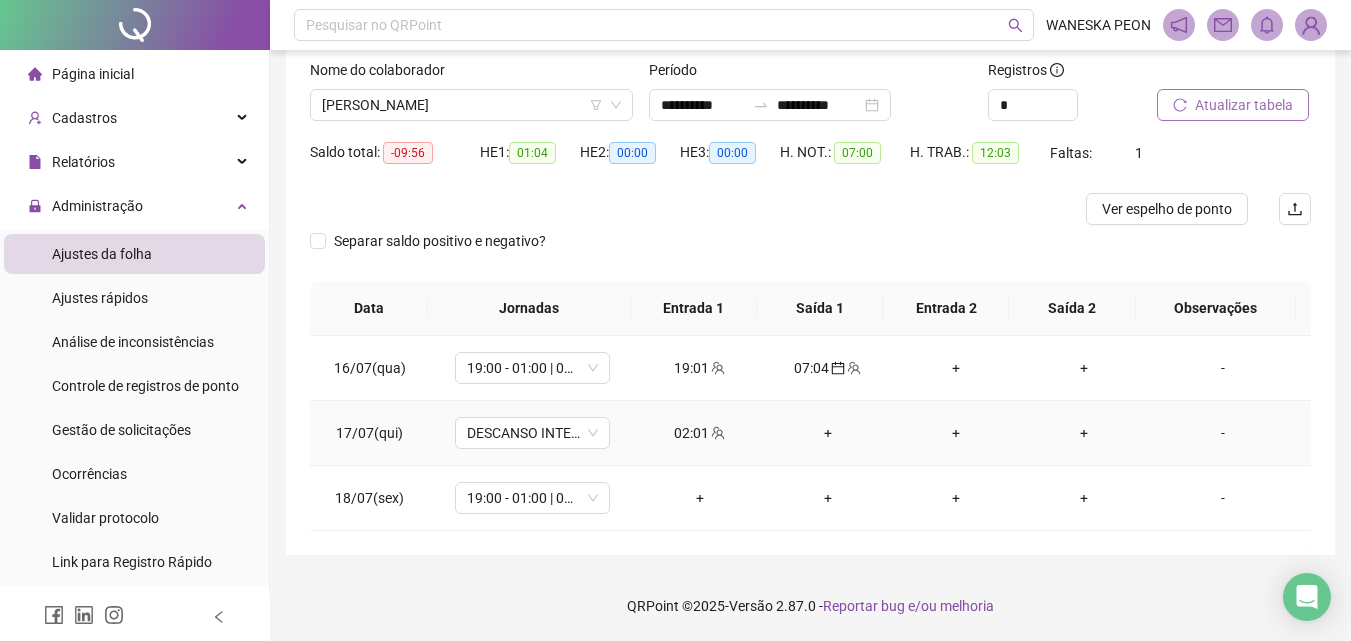 type 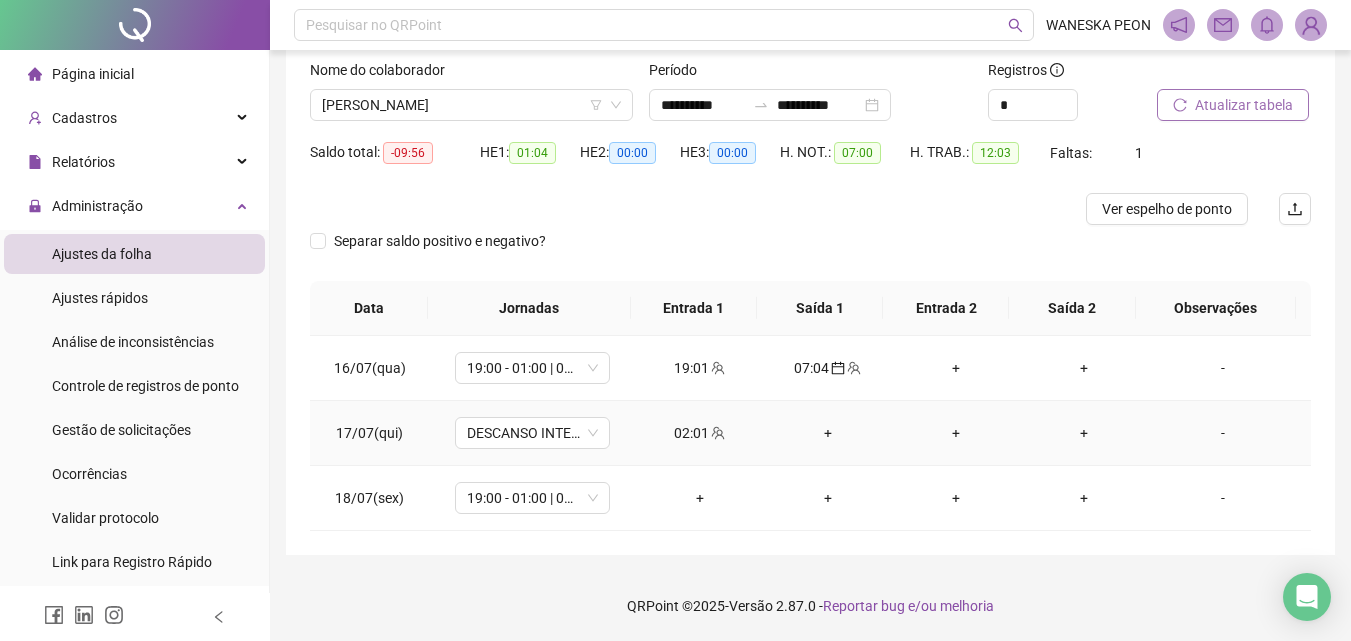 click on "+" at bounding box center [828, 433] 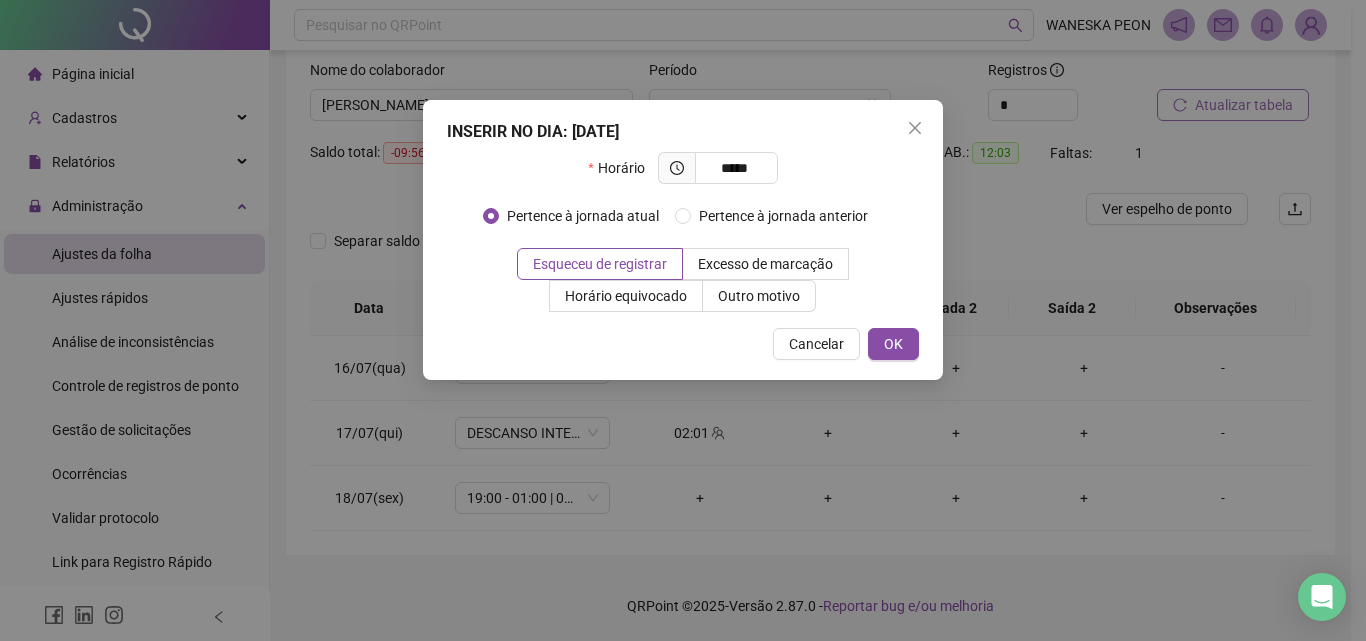 type on "*****" 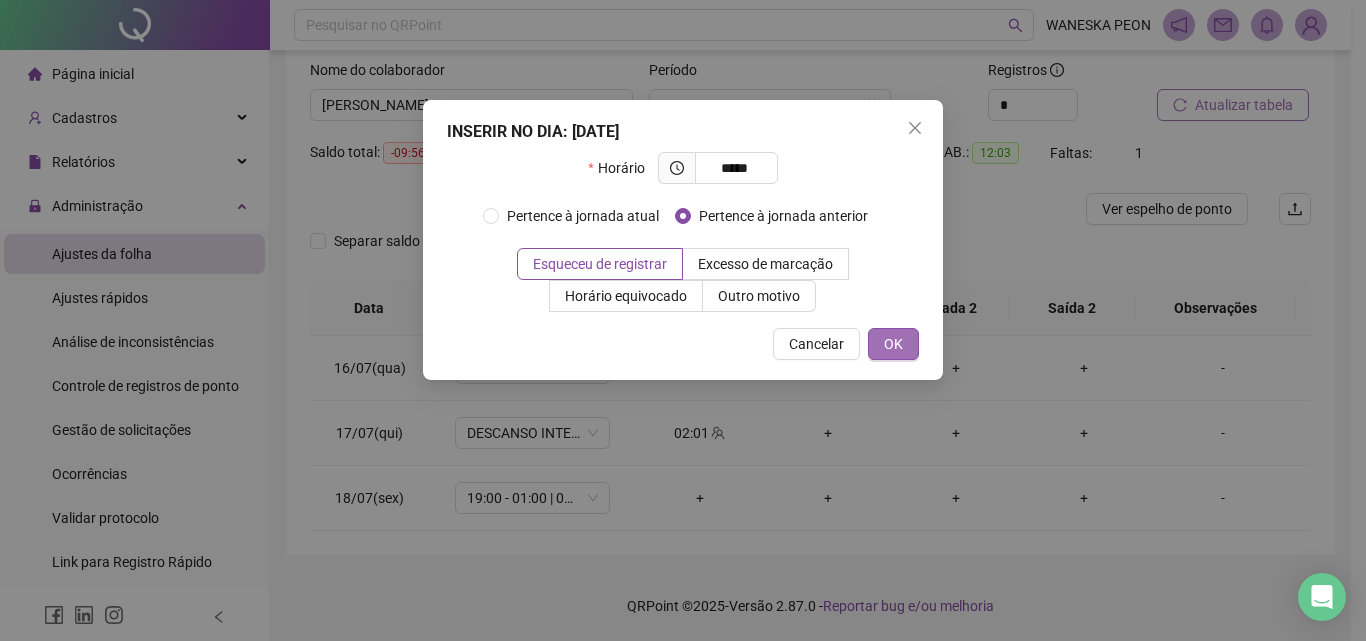 click on "OK" at bounding box center (893, 344) 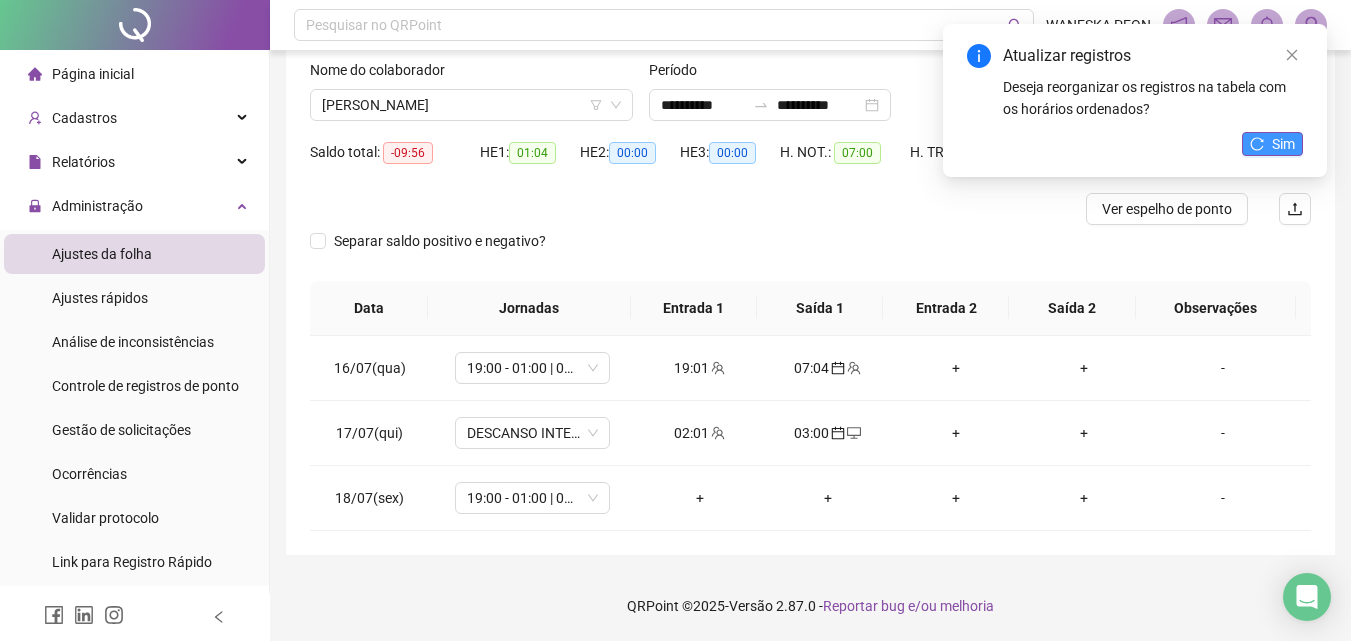 click on "Sim" at bounding box center [1283, 144] 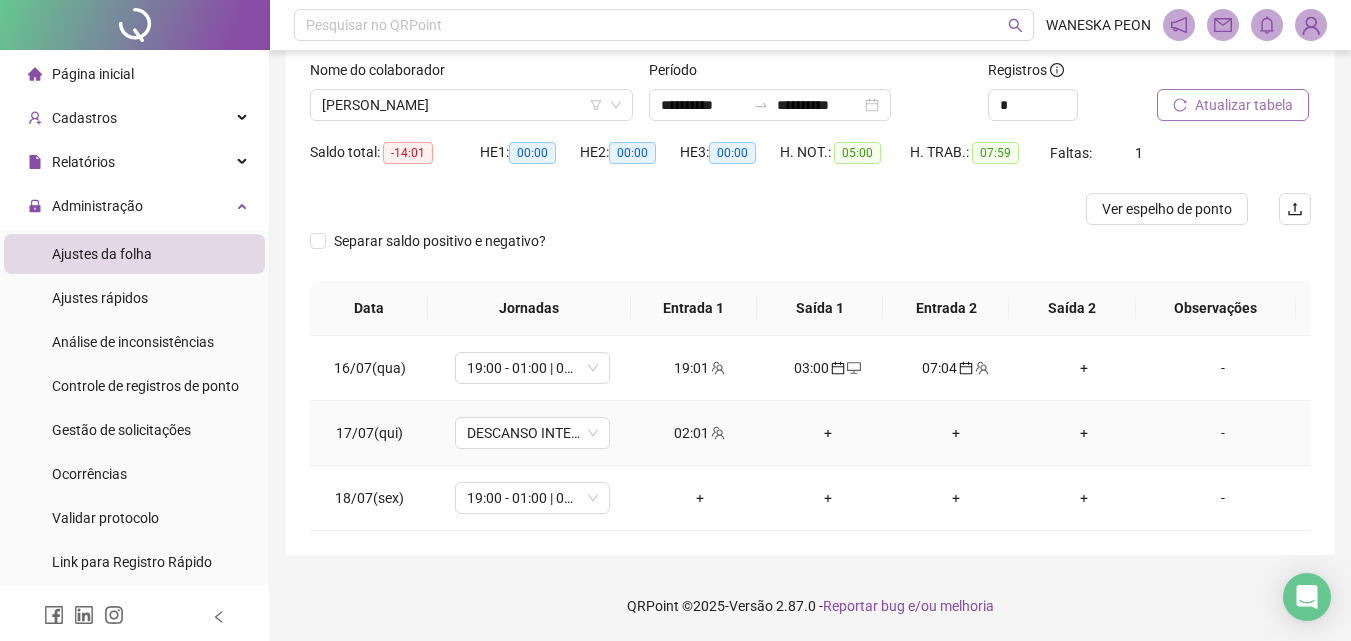 click on "02:01" at bounding box center [700, 433] 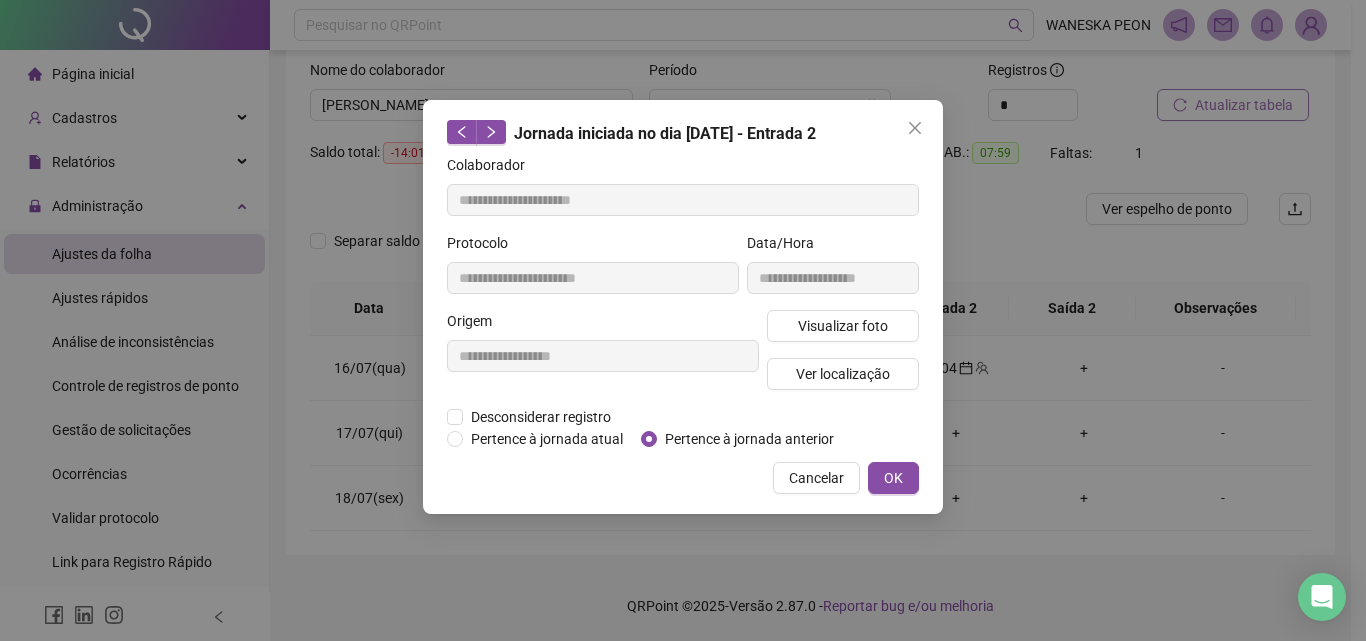 type on "**********" 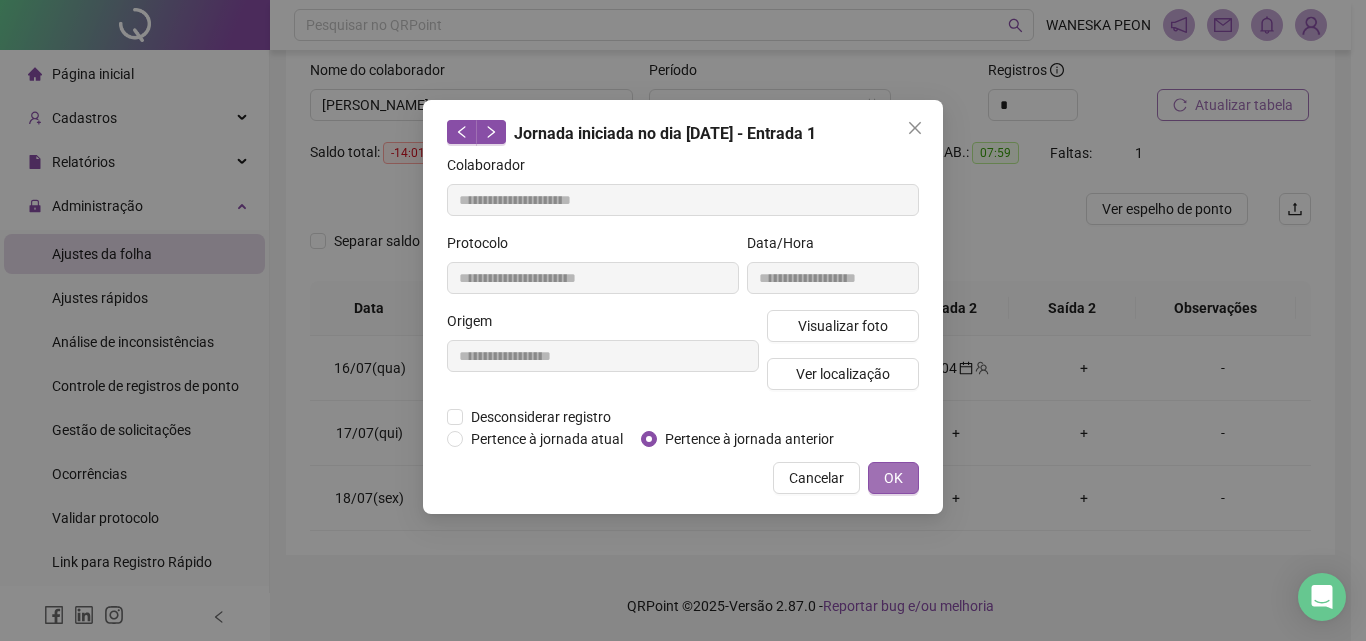 click on "OK" at bounding box center (893, 478) 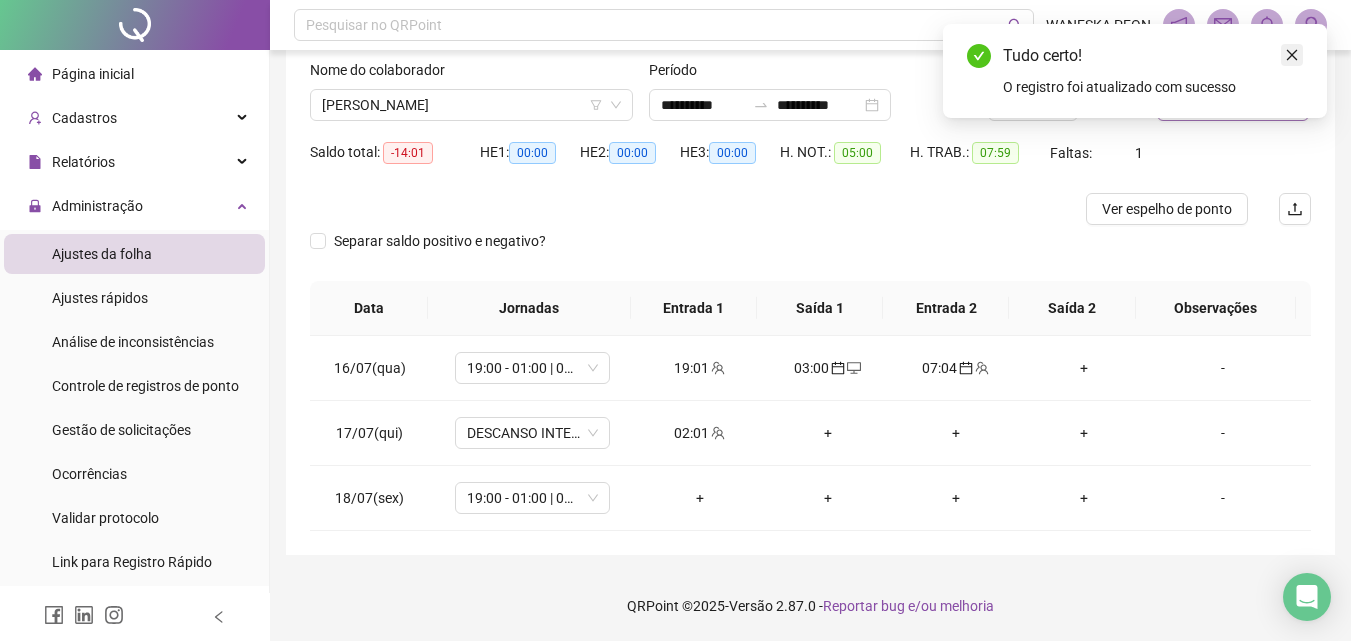 click 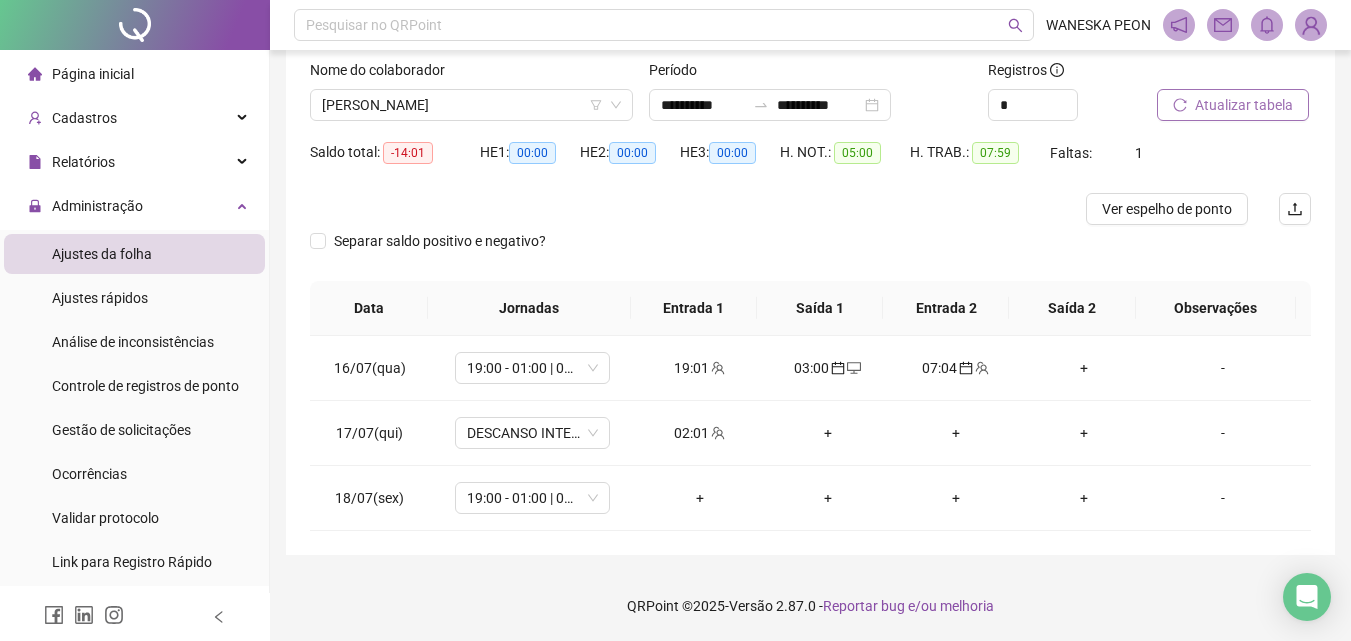 click on "Atualizar tabela" at bounding box center [1244, 105] 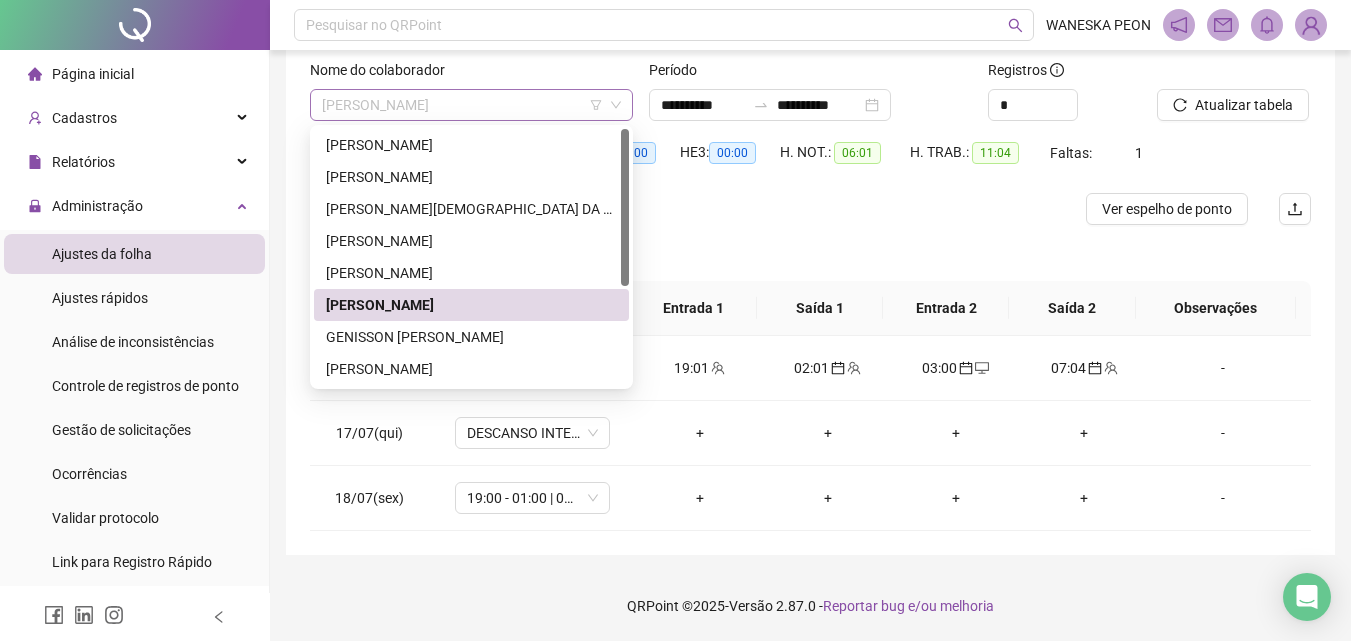 click on "[PERSON_NAME]" at bounding box center (471, 105) 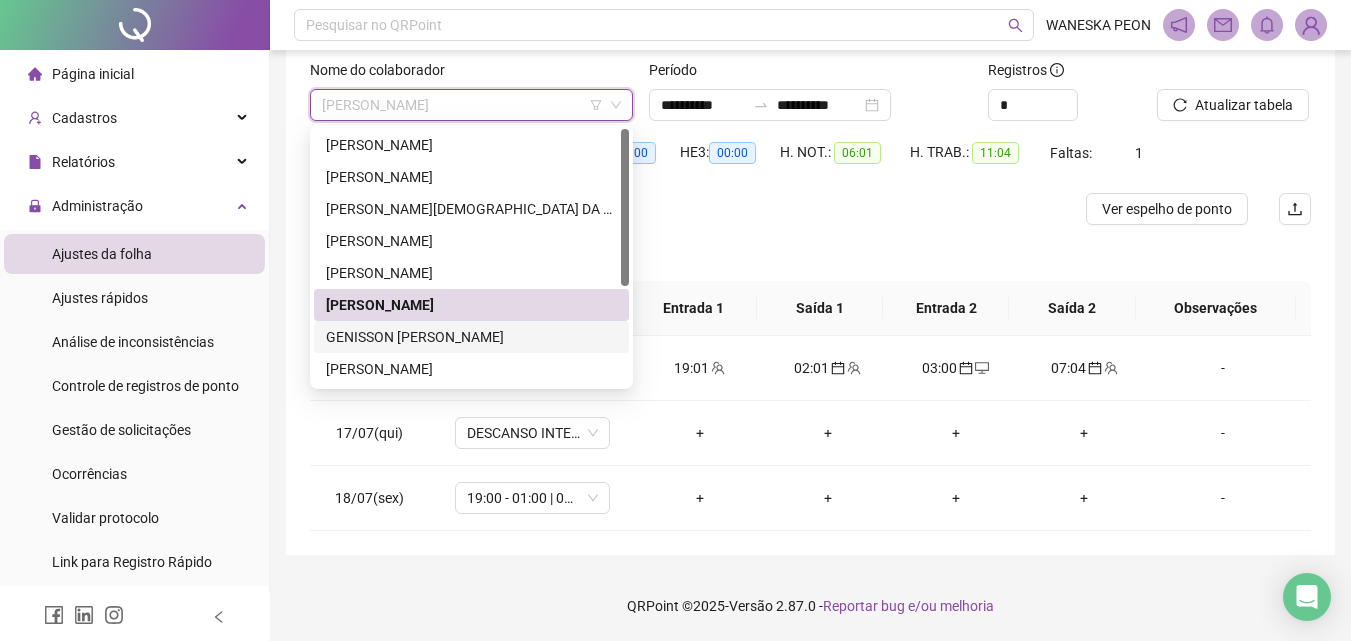 click on "GENISSON [PERSON_NAME]" at bounding box center (471, 337) 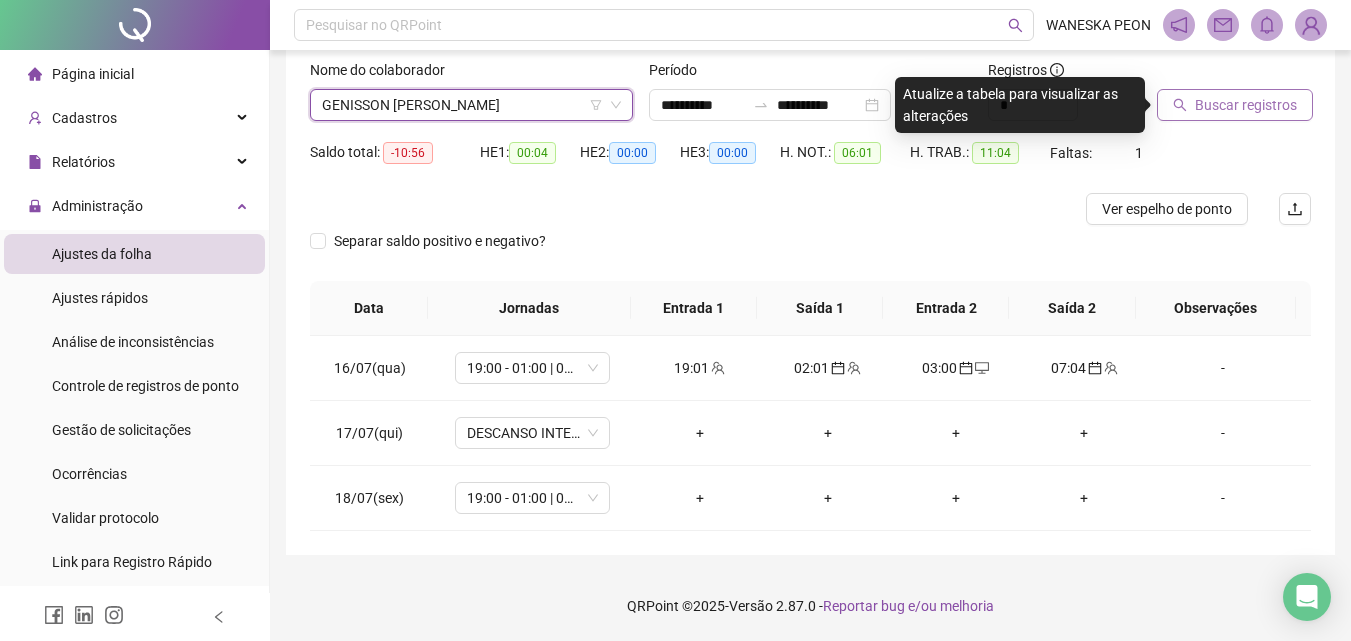 click on "Buscar registros" at bounding box center (1246, 105) 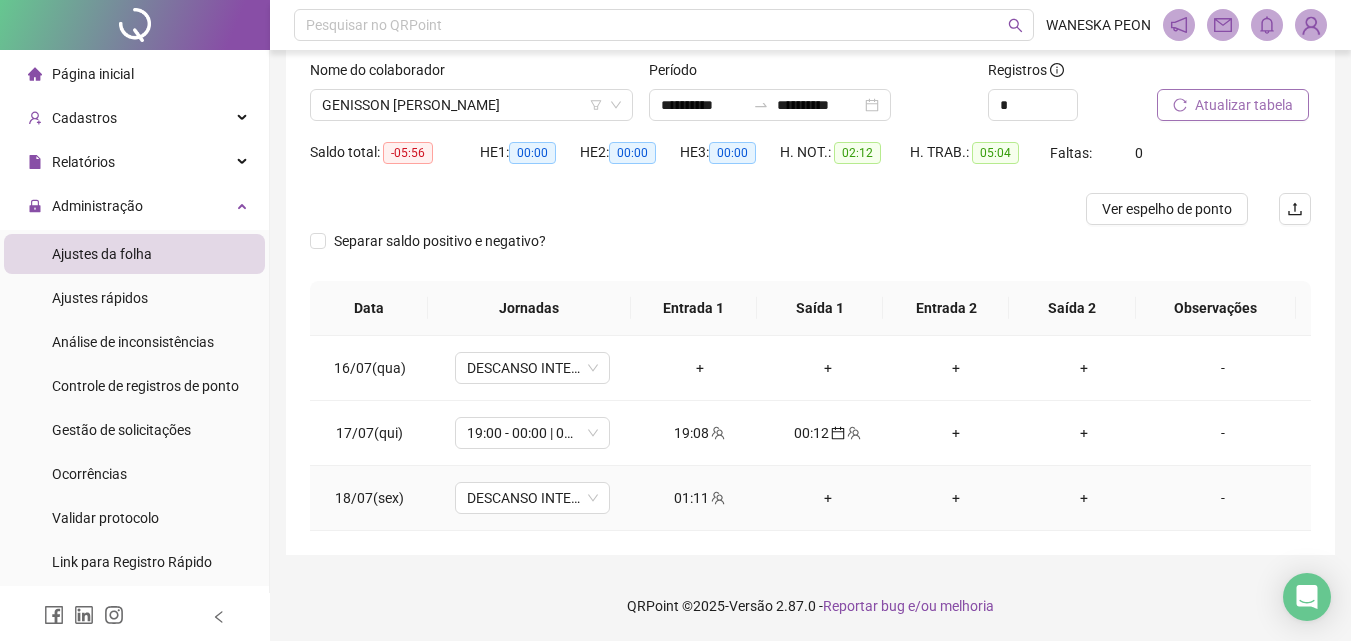 click on "+" at bounding box center [828, 498] 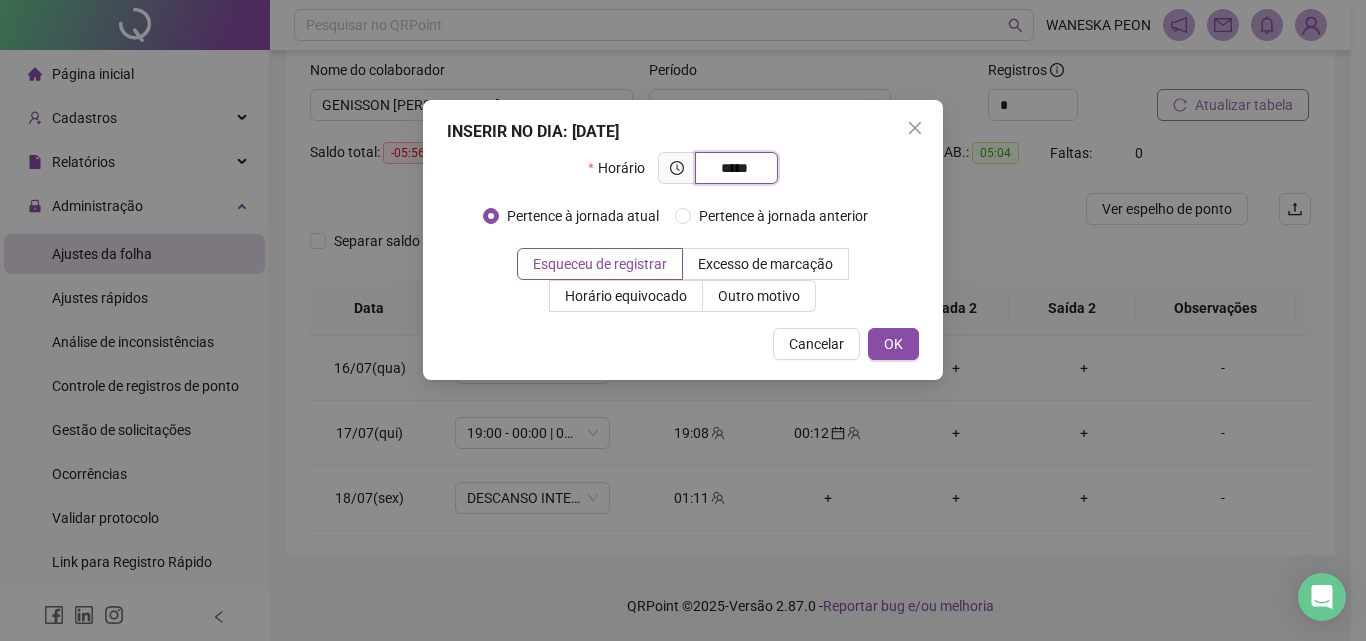 type on "*****" 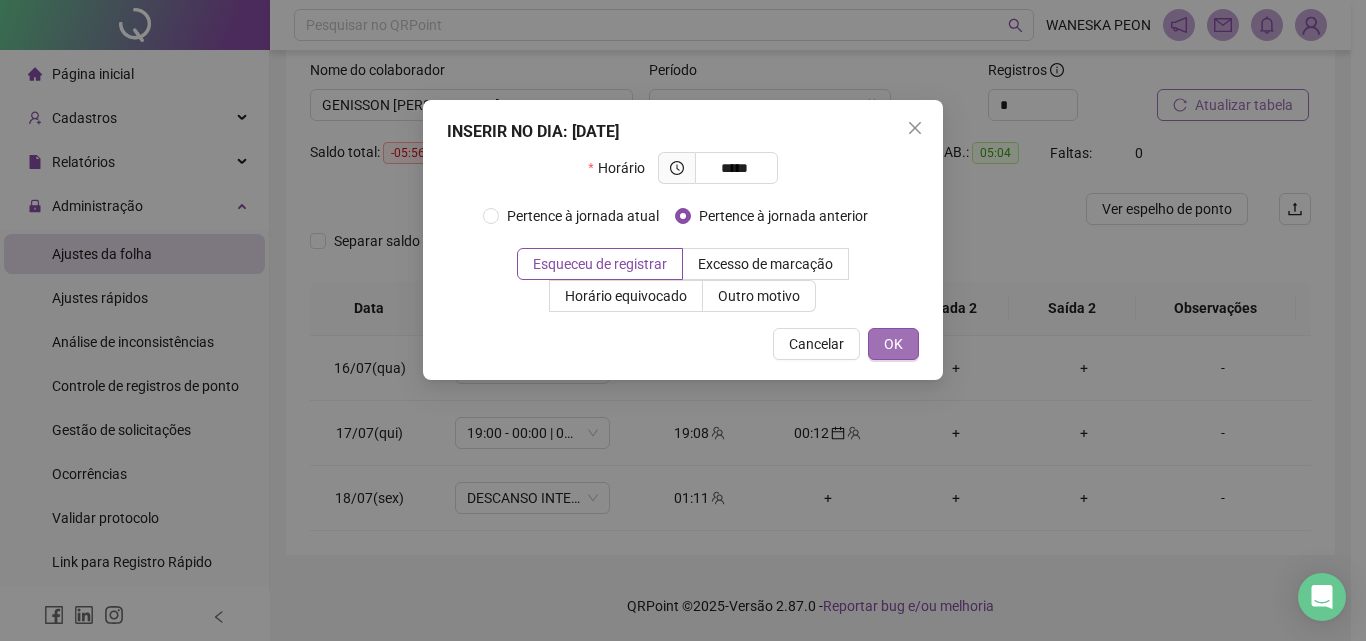 click on "OK" at bounding box center [893, 344] 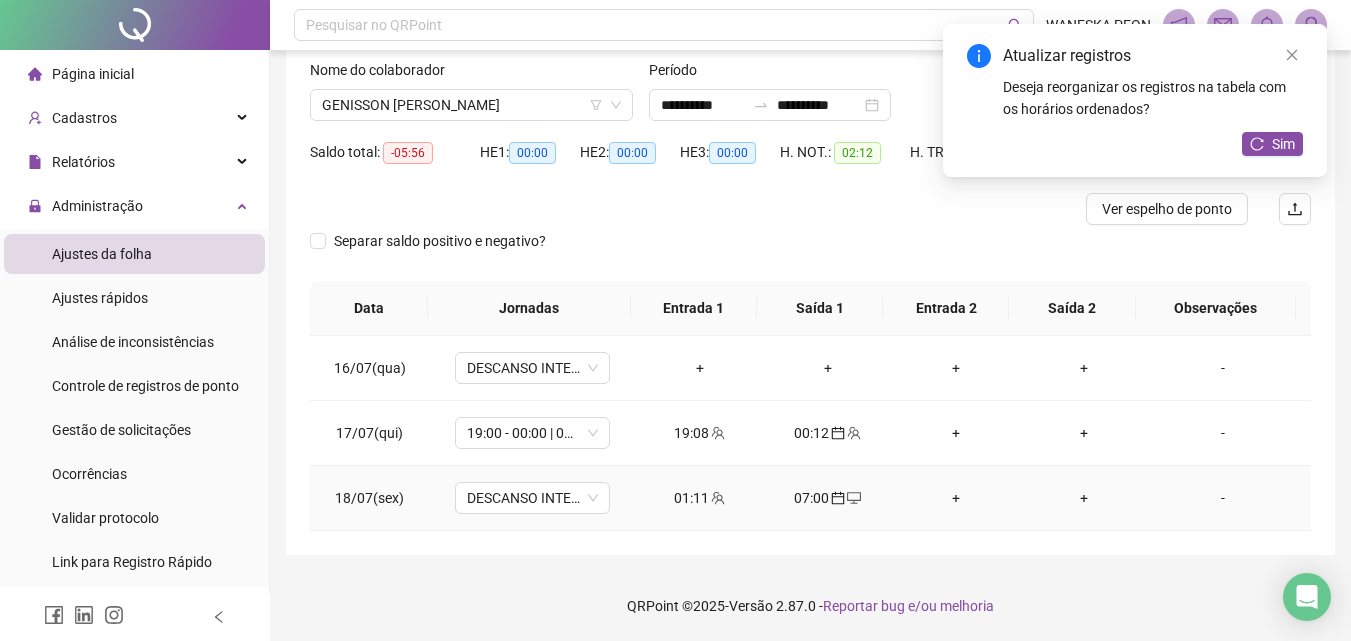click on "01:11" at bounding box center (700, 498) 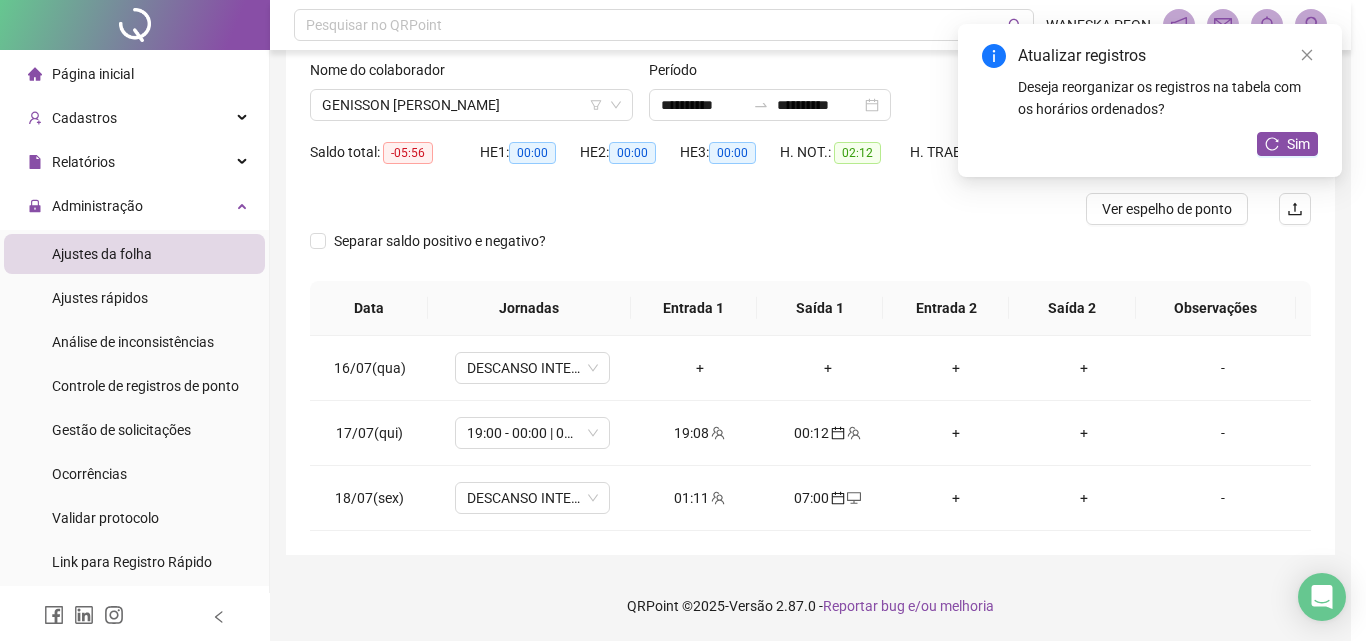 type on "**********" 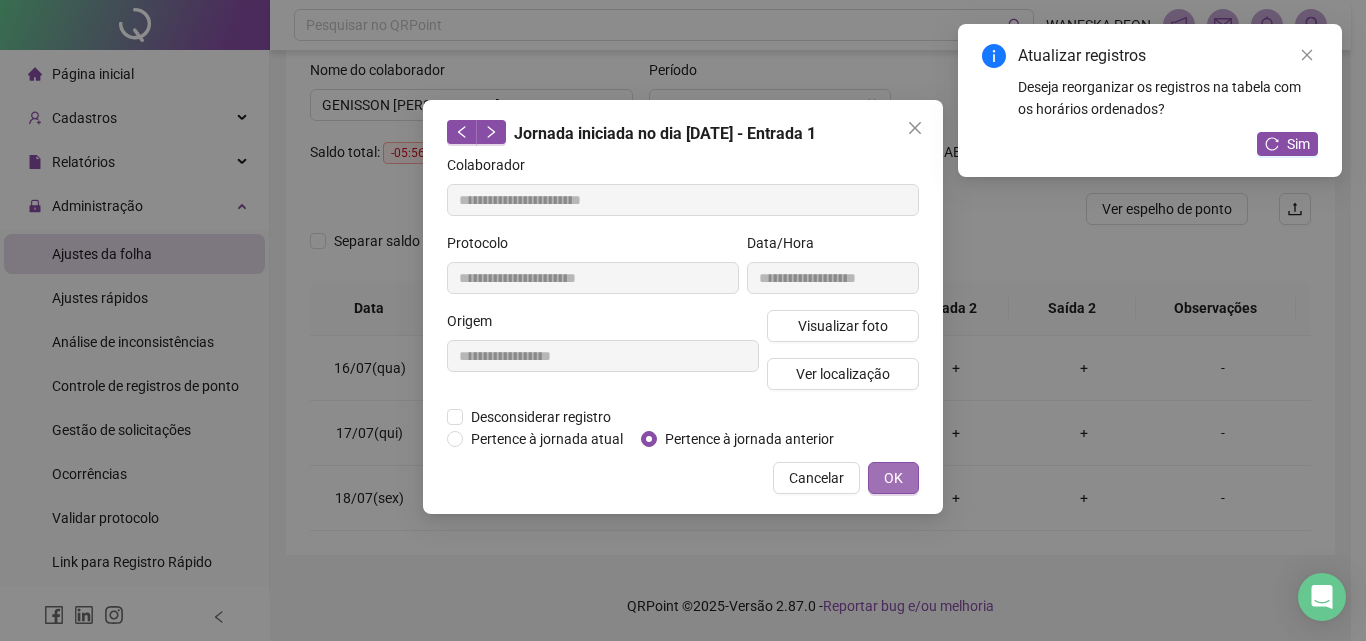 click on "OK" at bounding box center [893, 478] 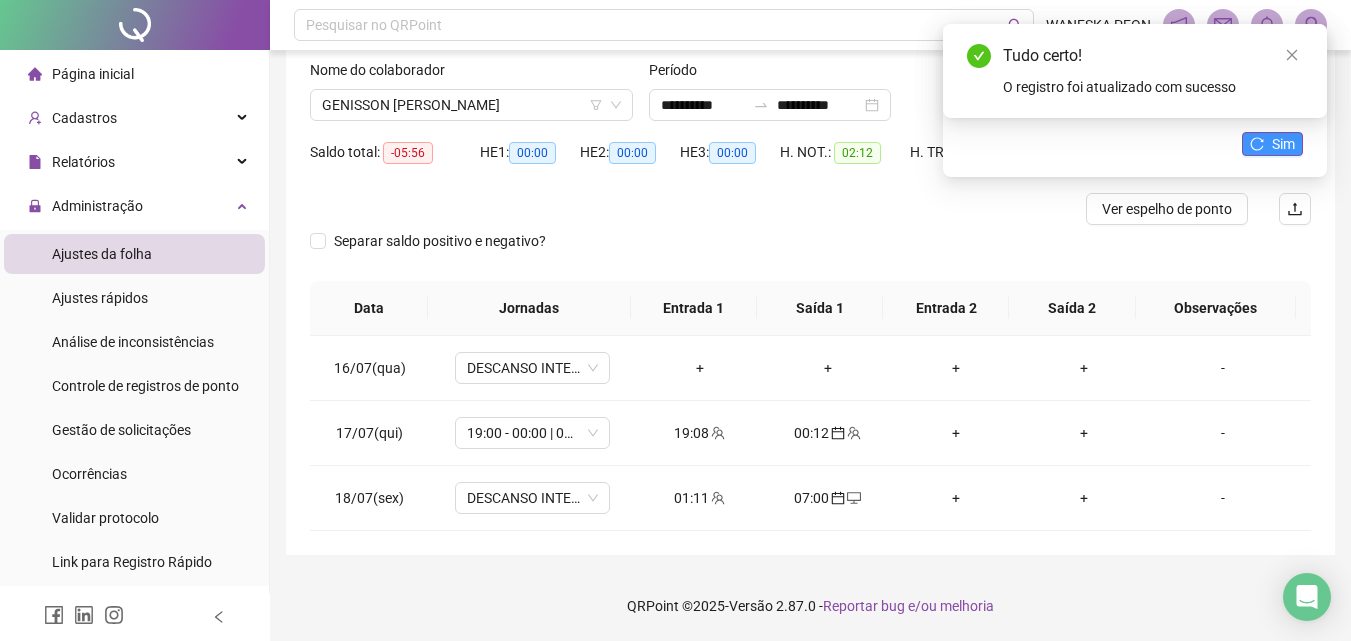 click on "Sim" at bounding box center (1283, 144) 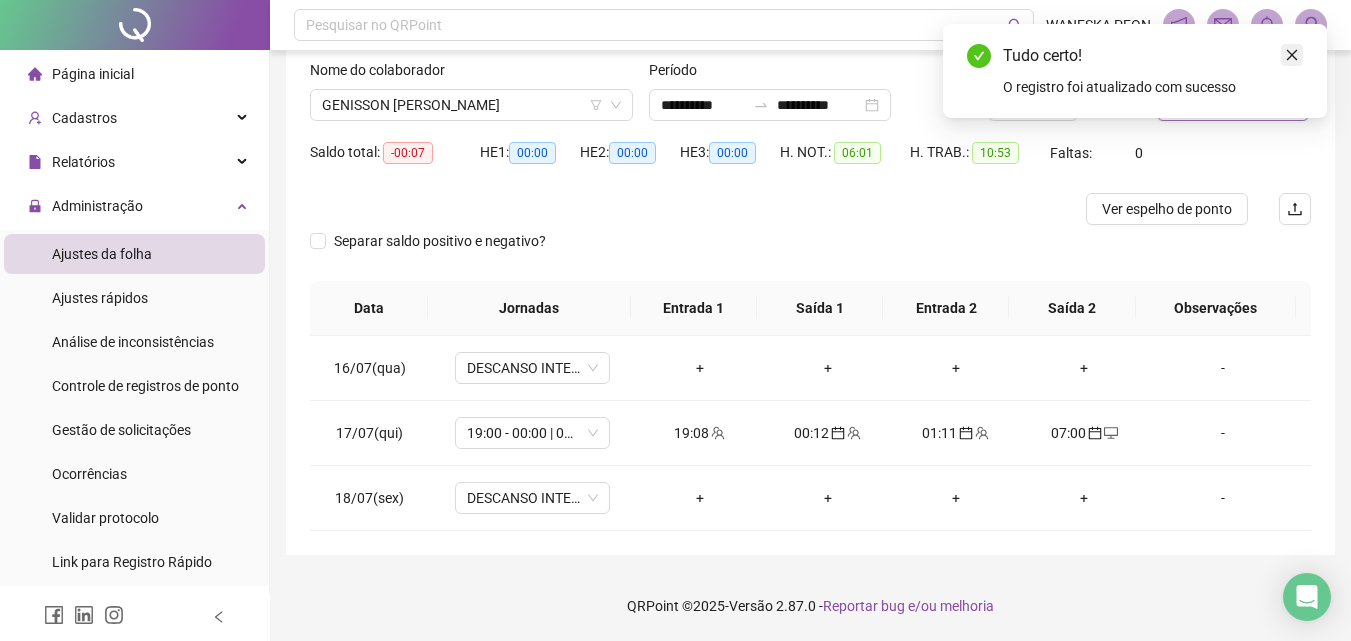 click 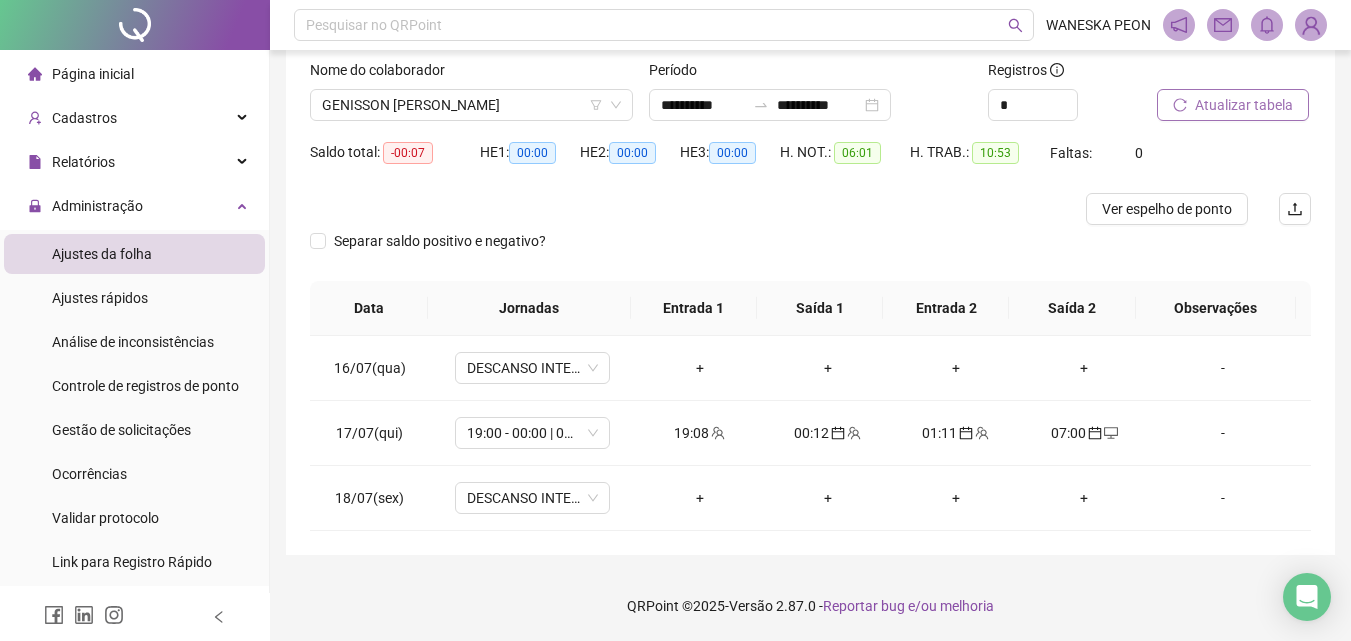 click on "Atualizar tabela" at bounding box center (1244, 105) 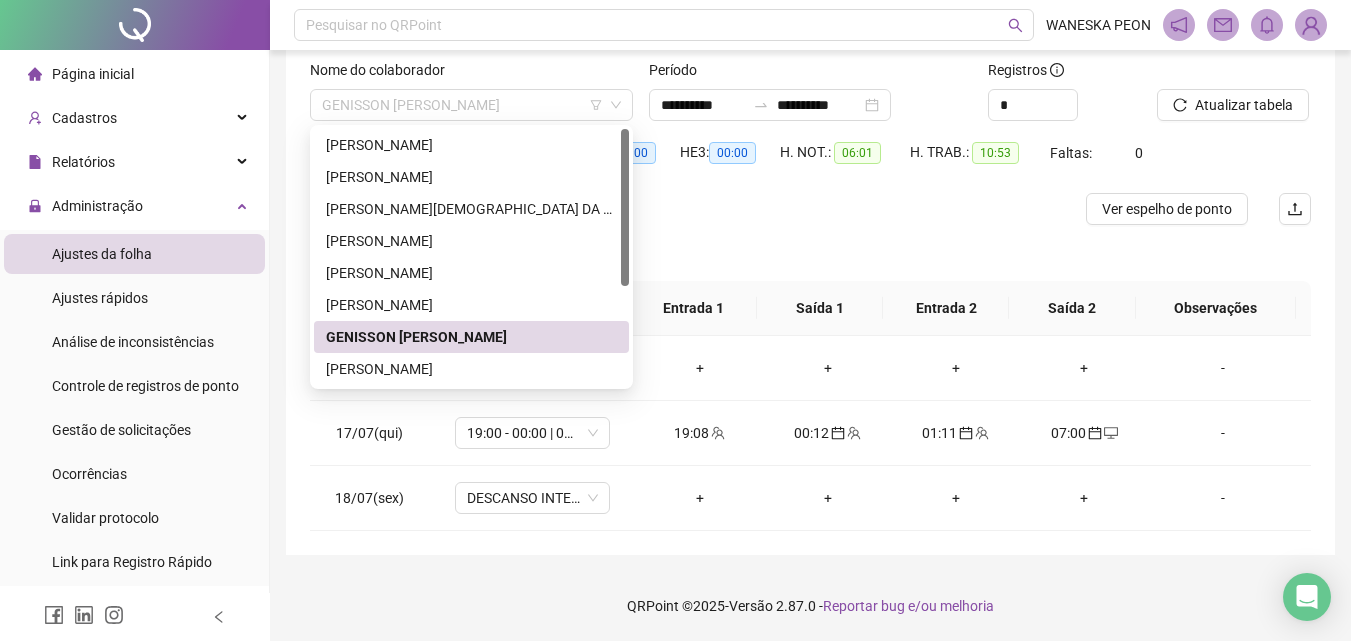 drag, startPoint x: 544, startPoint y: 105, endPoint x: 553, endPoint y: 182, distance: 77.52419 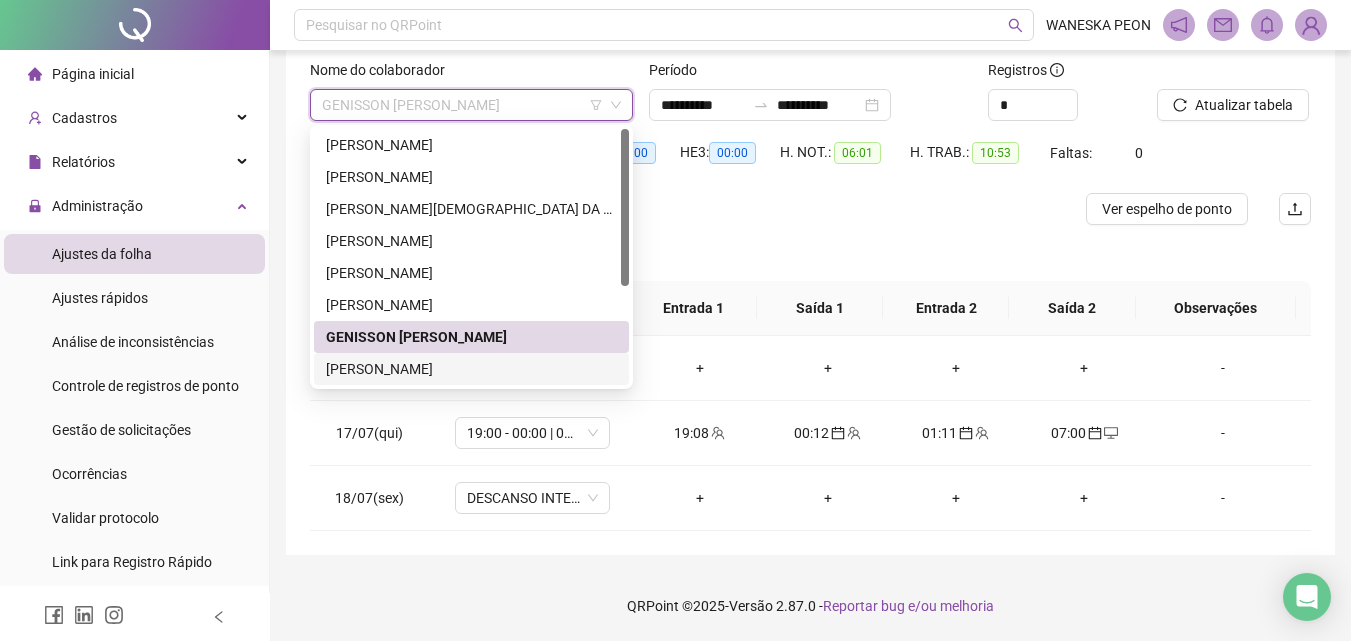 click on "[PERSON_NAME]" at bounding box center (471, 369) 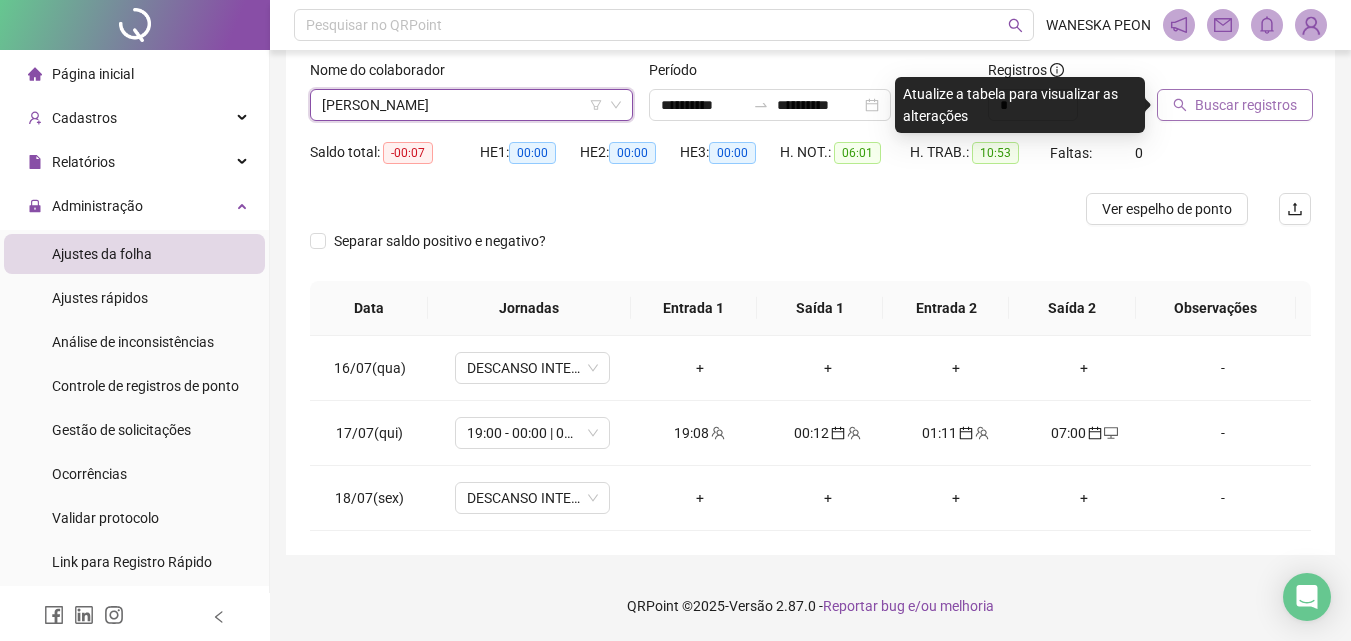 click on "Buscar registros" at bounding box center (1246, 105) 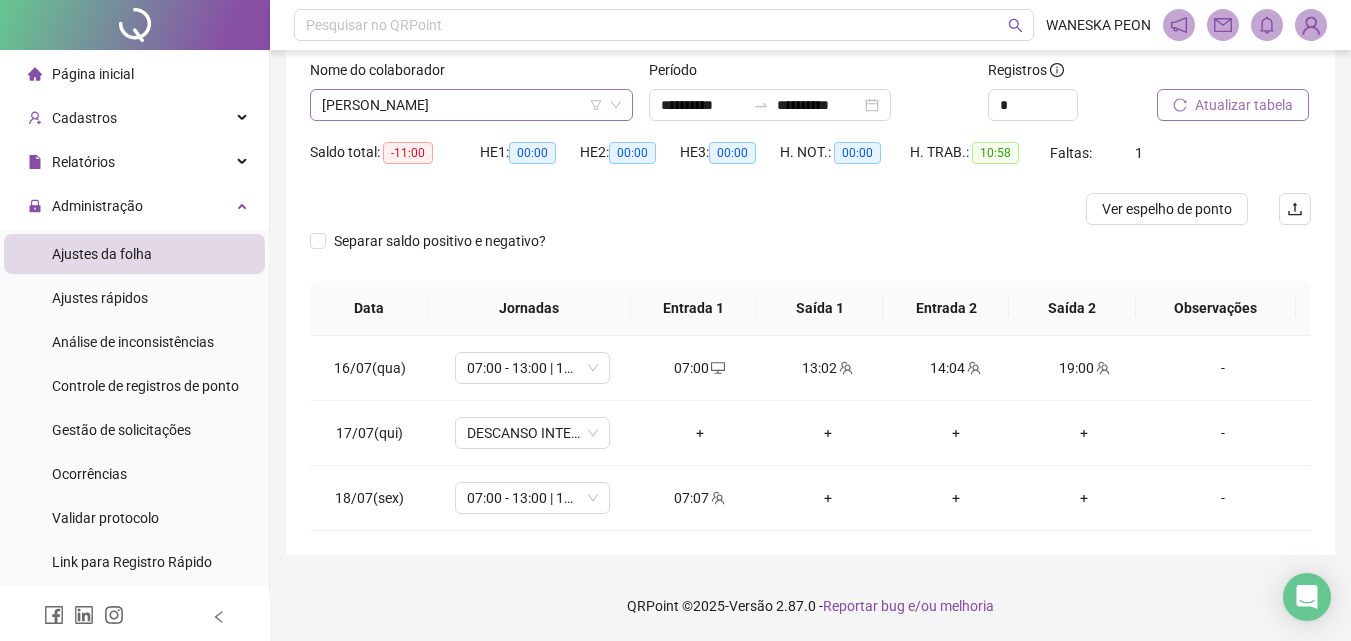 click on "[PERSON_NAME]" at bounding box center [471, 105] 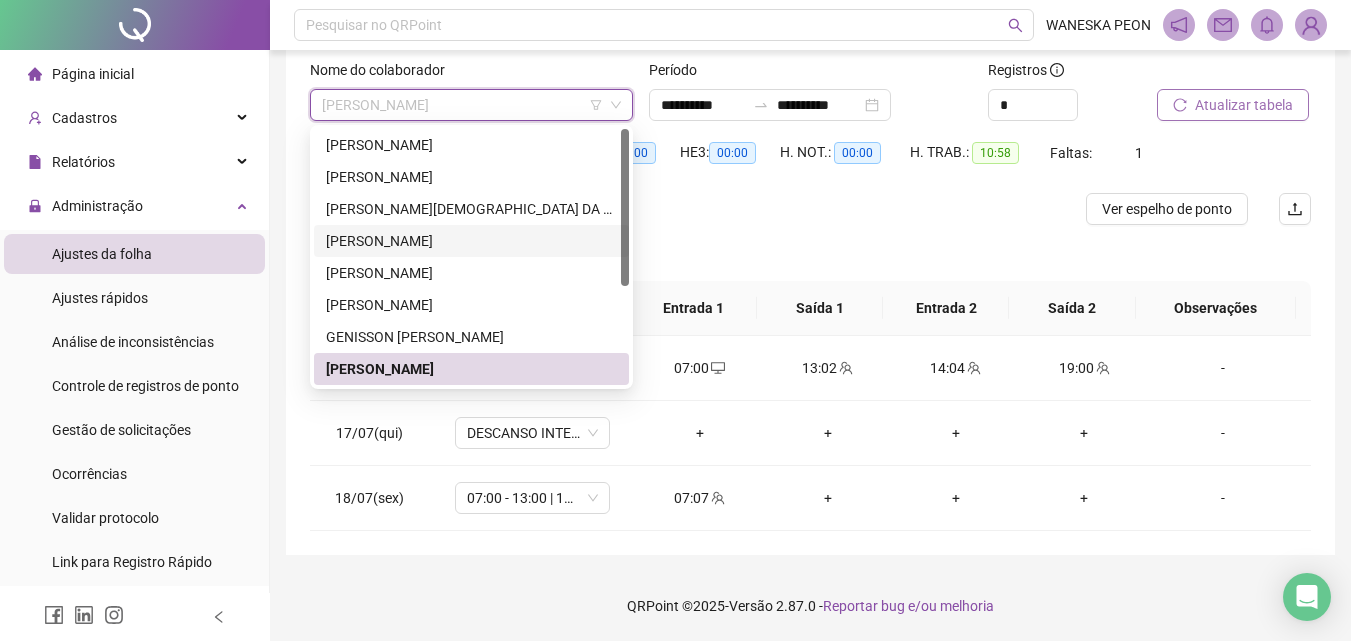 scroll, scrollTop: 160, scrollLeft: 0, axis: vertical 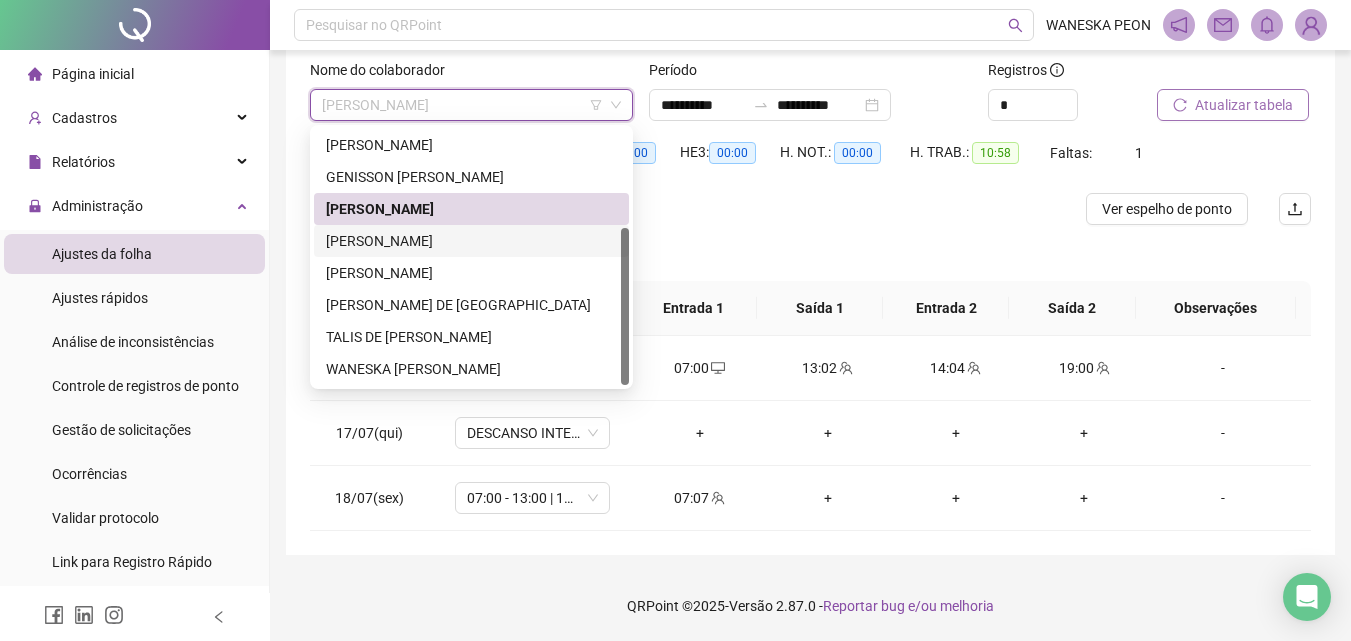 click on "[PERSON_NAME]" at bounding box center (471, 241) 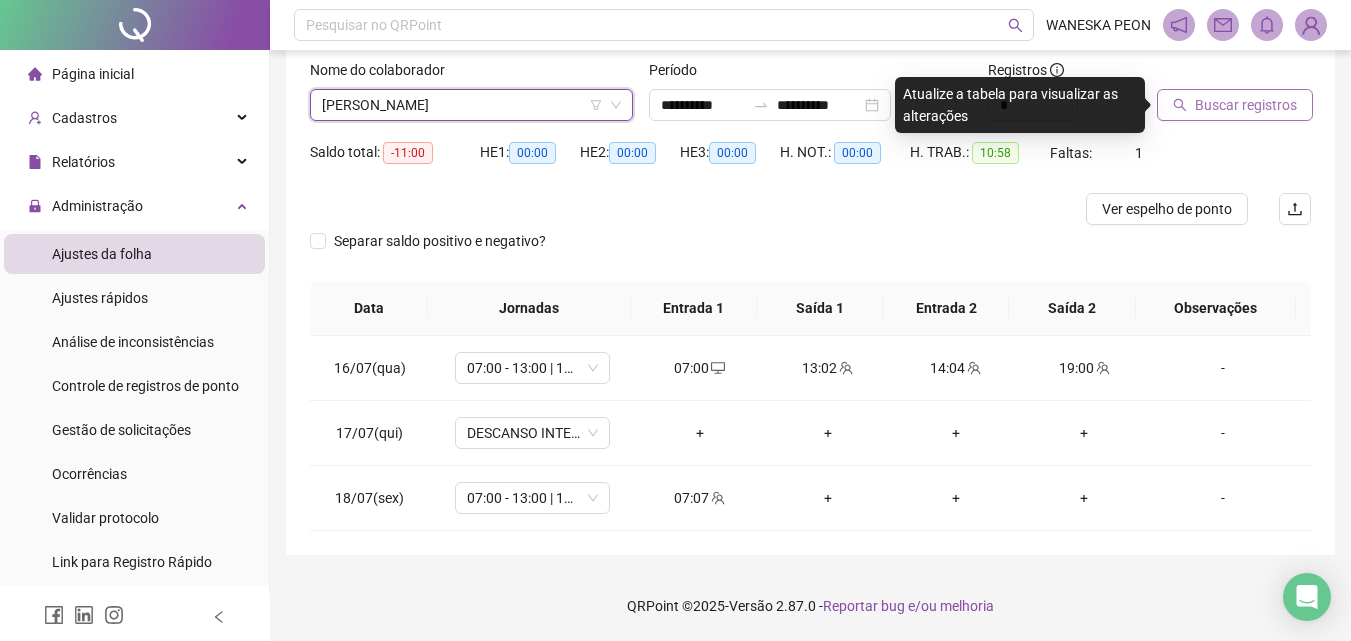 click on "Buscar registros" at bounding box center [1246, 105] 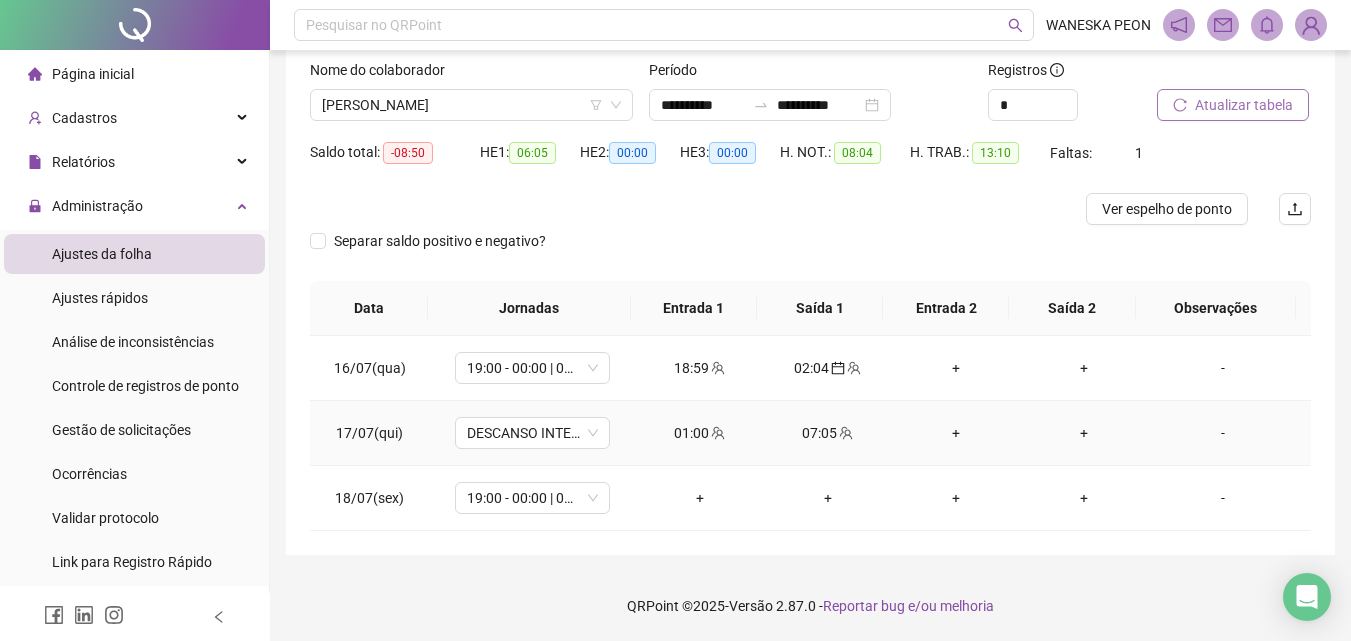 click 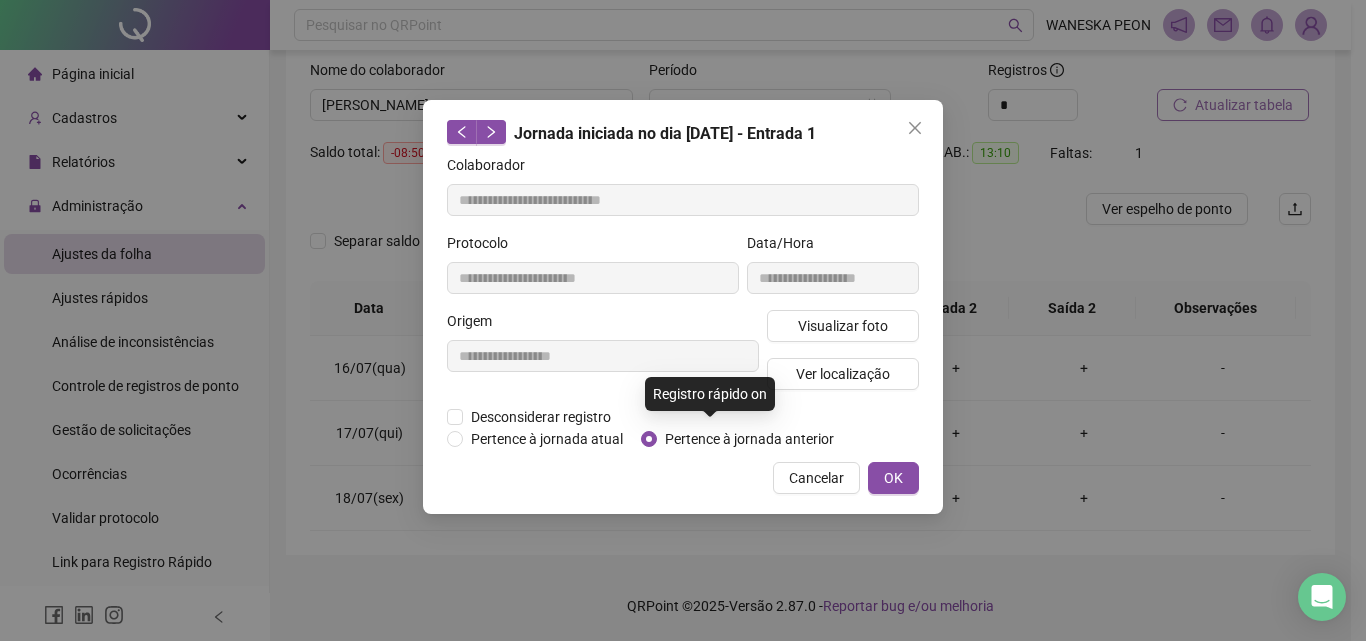 type on "**********" 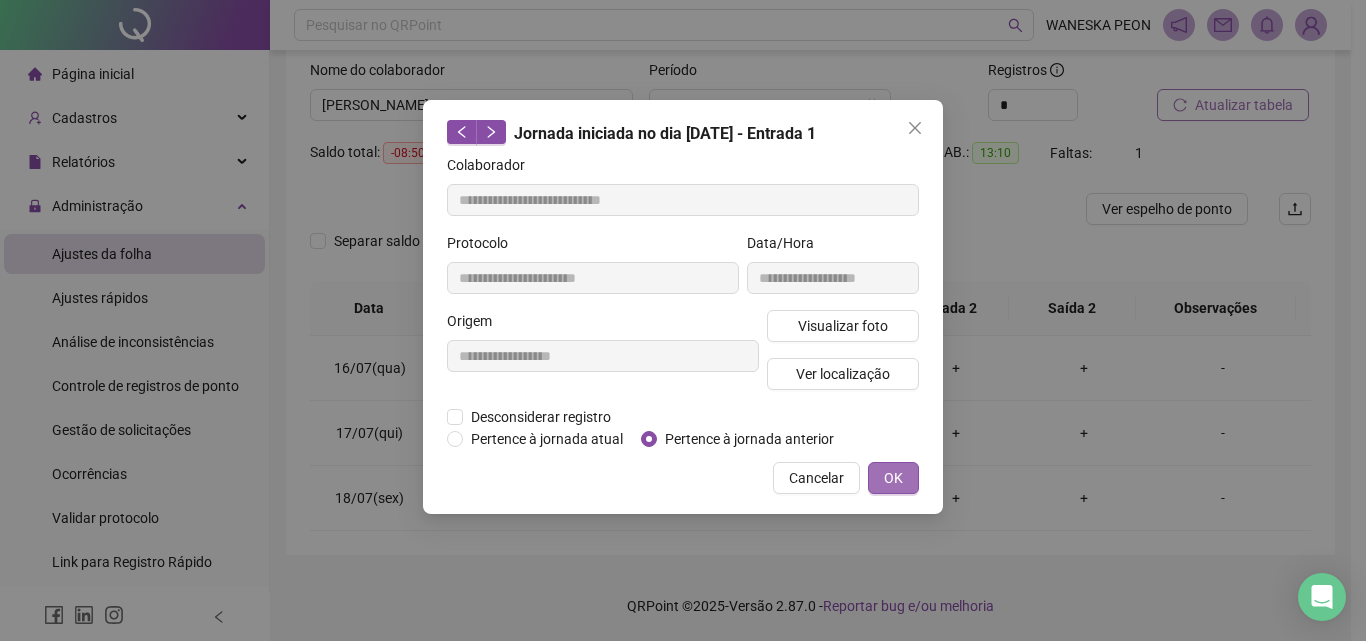 click on "OK" at bounding box center [893, 478] 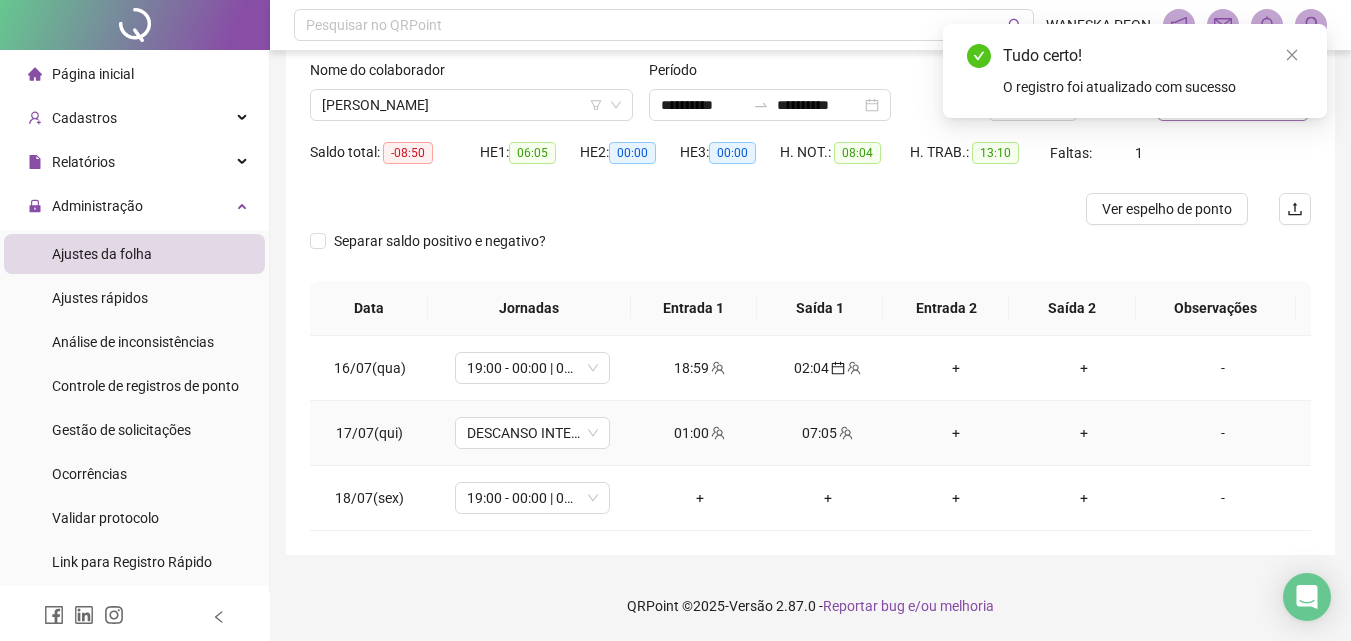 click on "07:05" at bounding box center [828, 433] 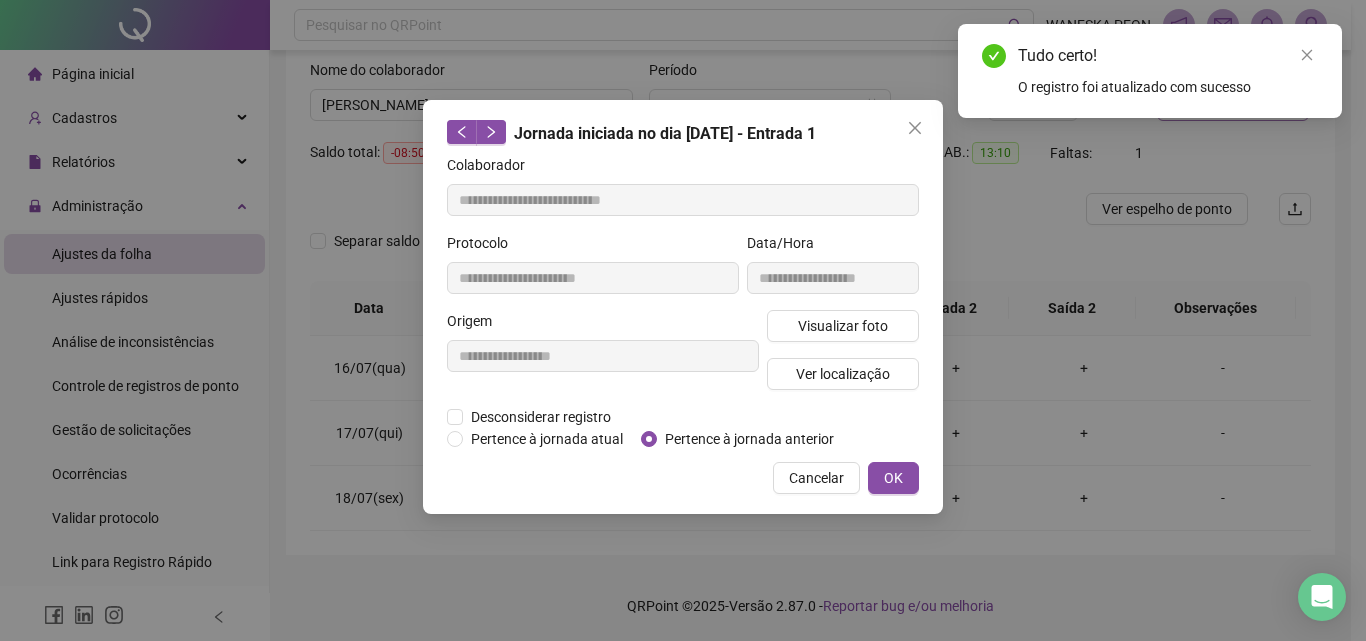 type on "**********" 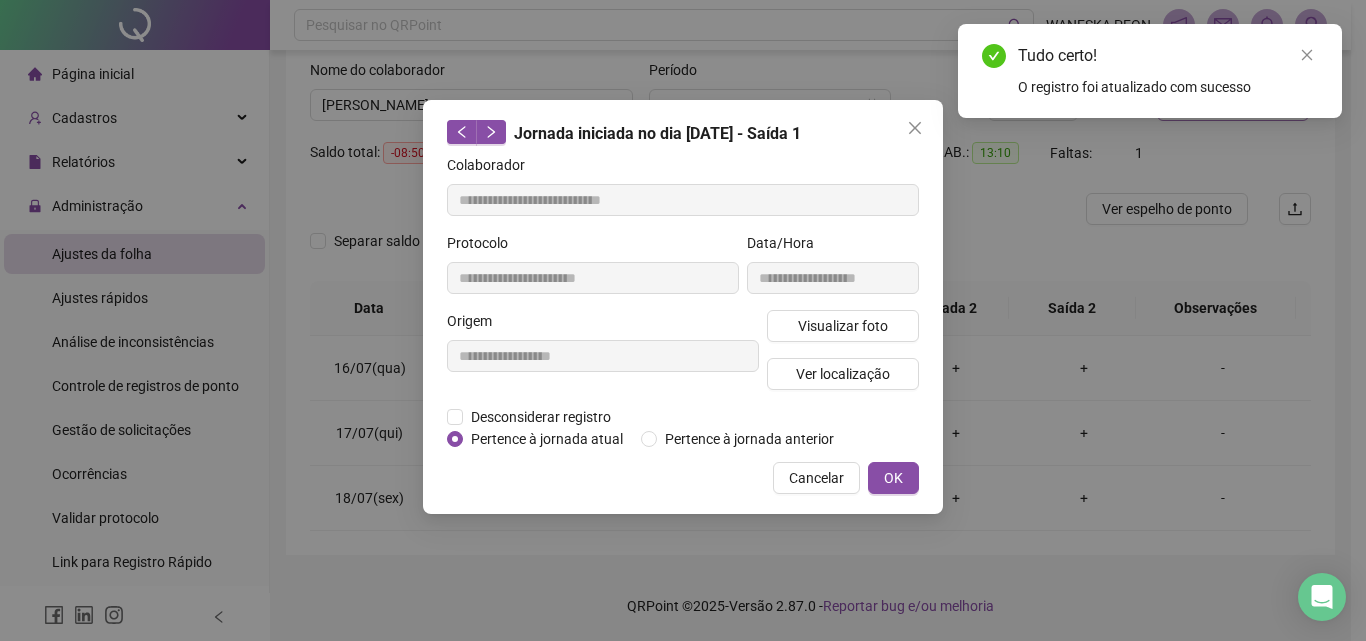 click on "Pertence à jornada atual [GEOGRAPHIC_DATA] à jornada anterior" at bounding box center [648, 439] 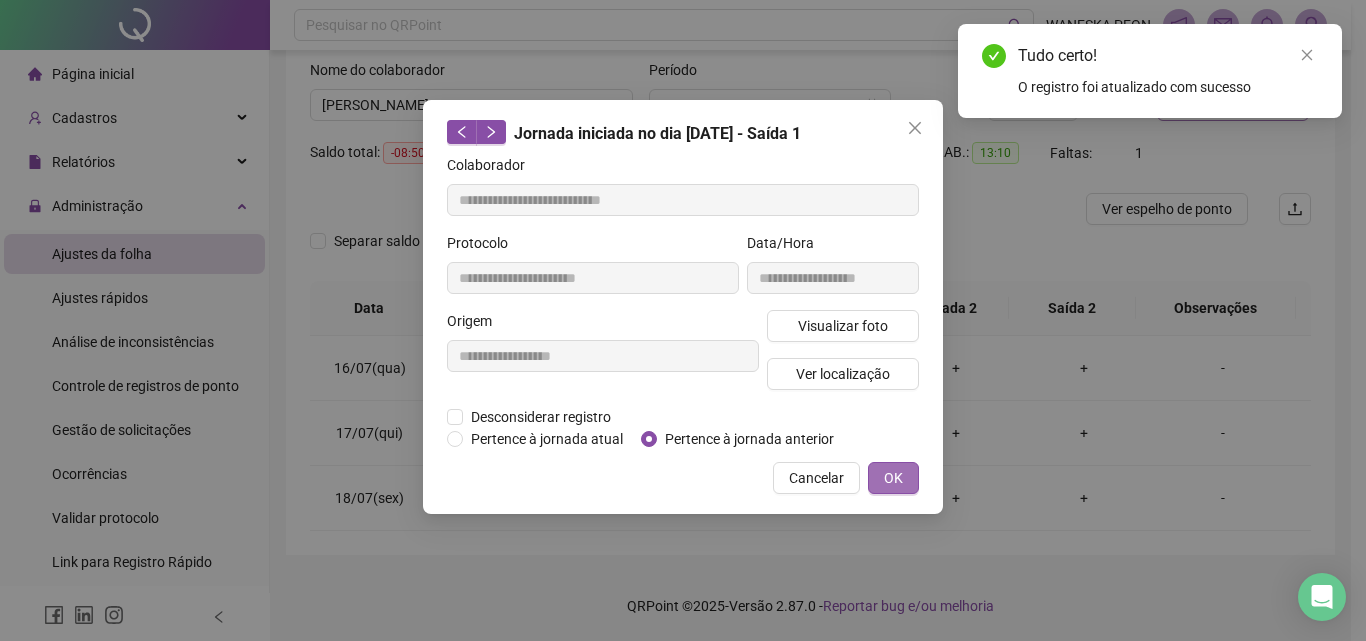 click on "OK" at bounding box center (893, 478) 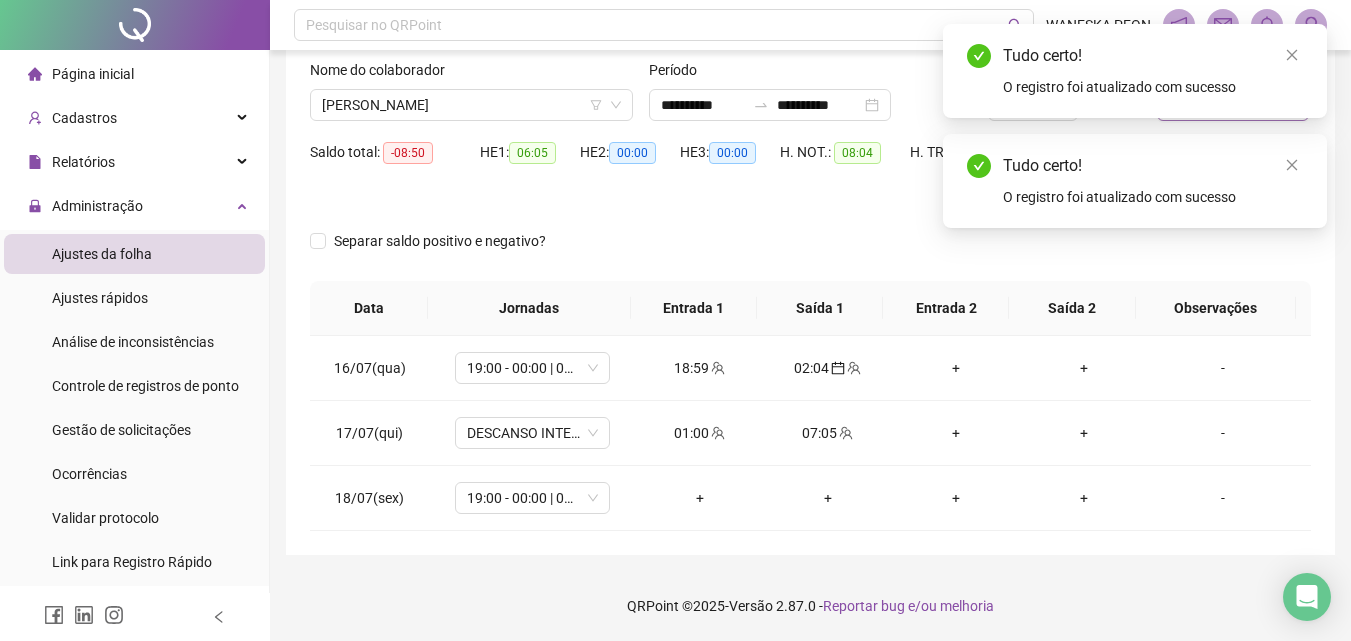 drag, startPoint x: 1295, startPoint y: 168, endPoint x: 1302, endPoint y: 76, distance: 92.26592 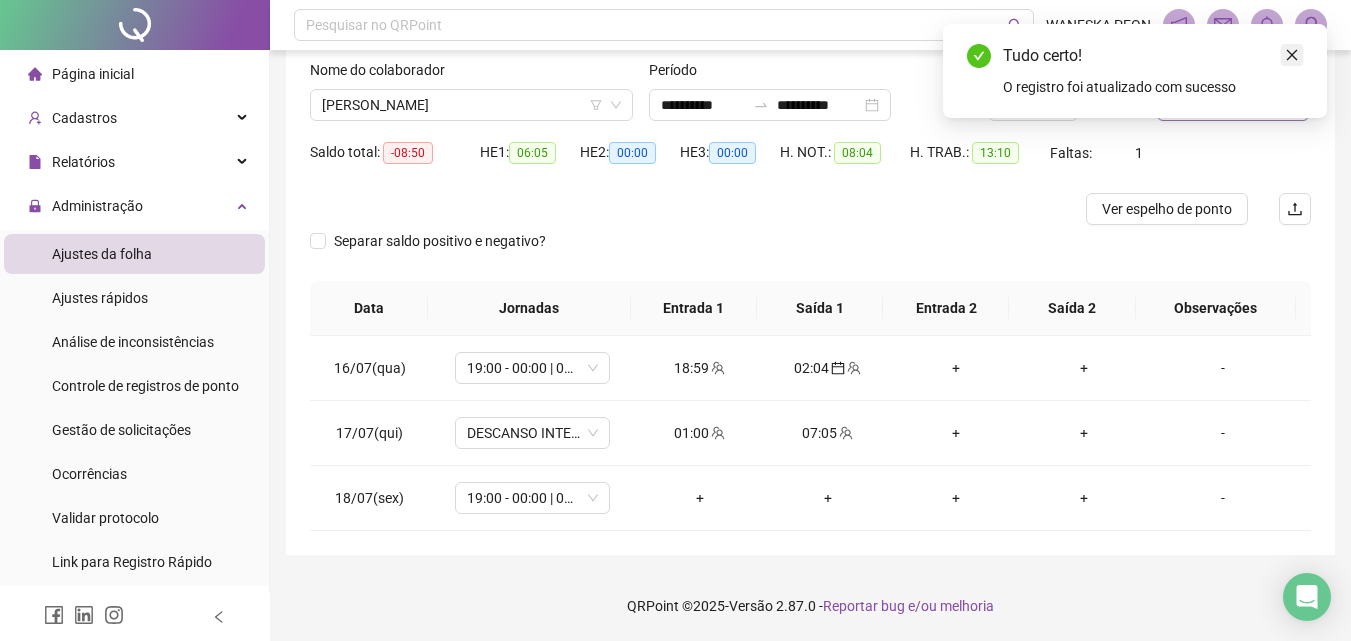 click 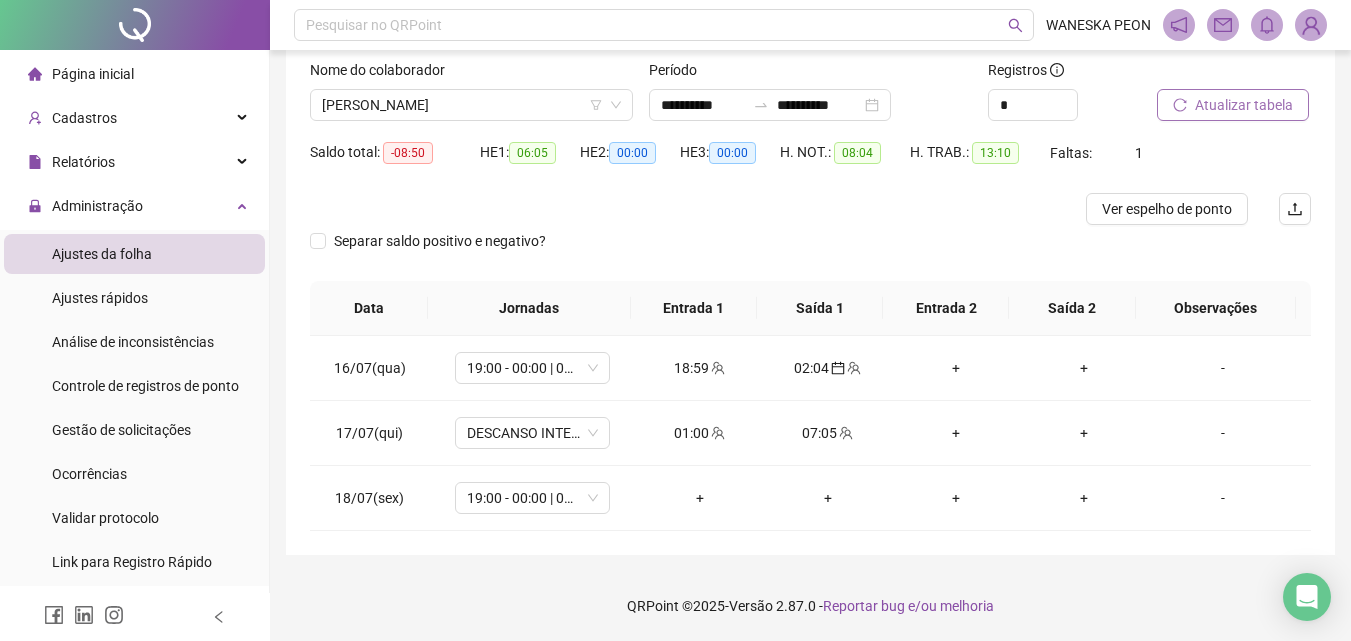 click on "Atualizar tabela" at bounding box center (1244, 105) 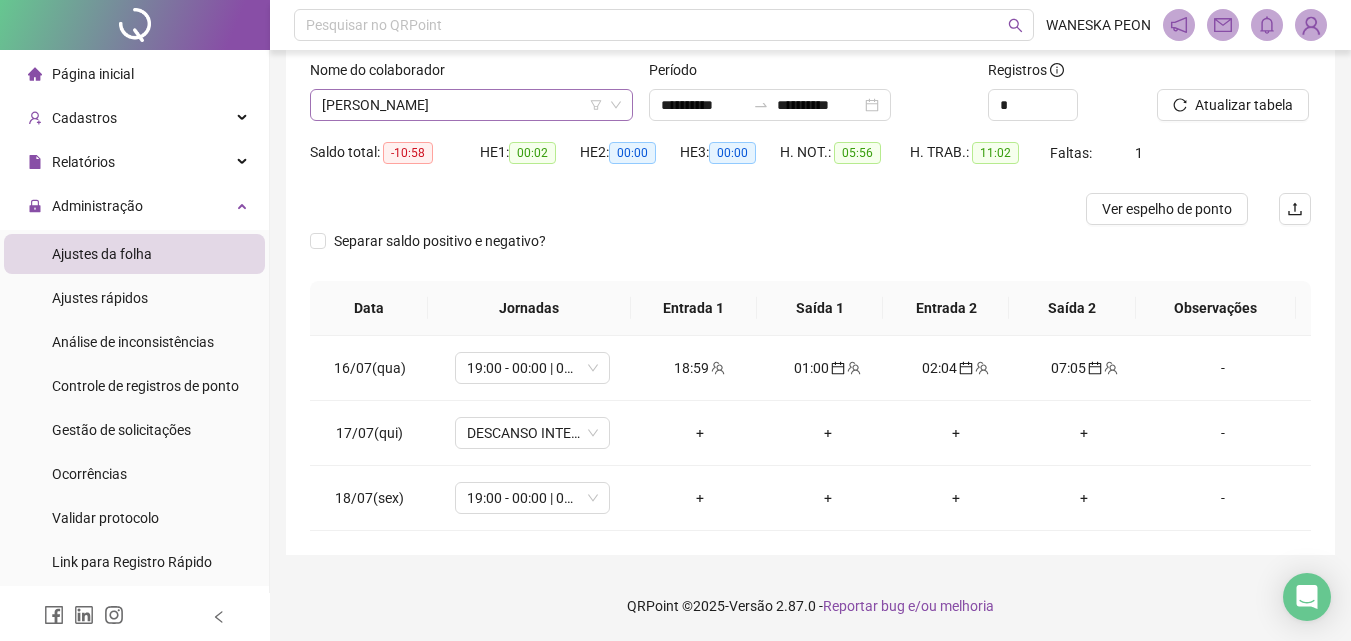 click on "[PERSON_NAME]" at bounding box center [471, 105] 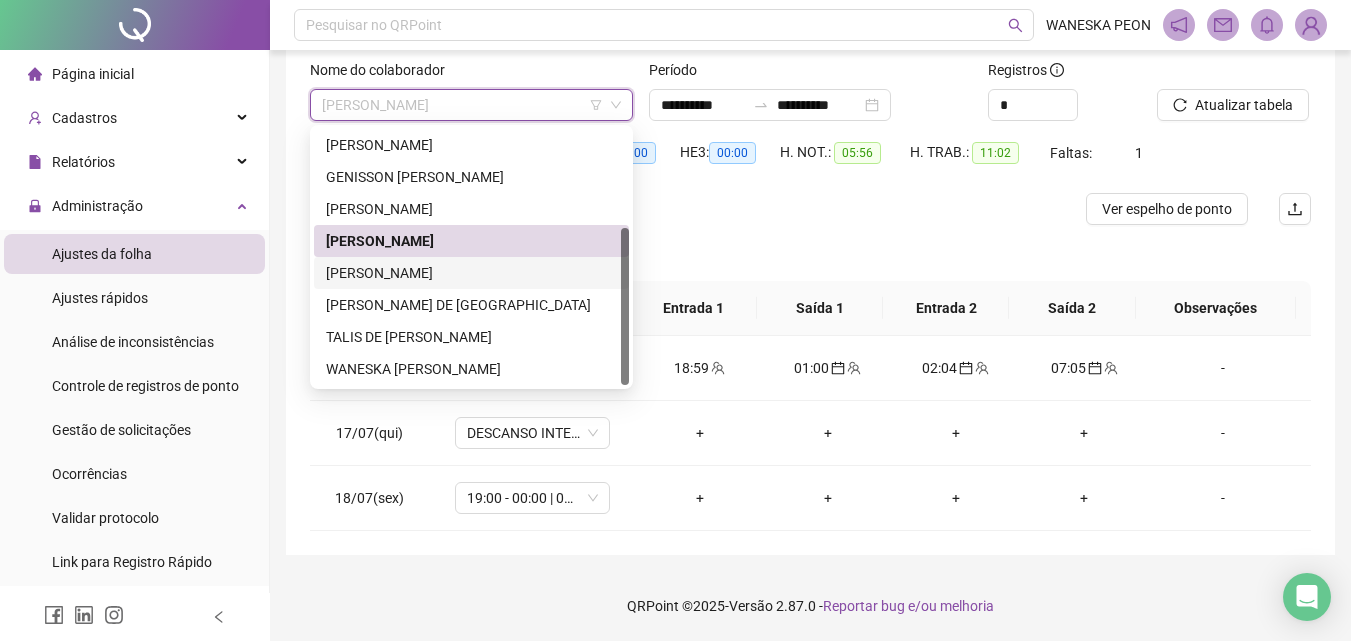 click on "[PERSON_NAME]" at bounding box center (471, 273) 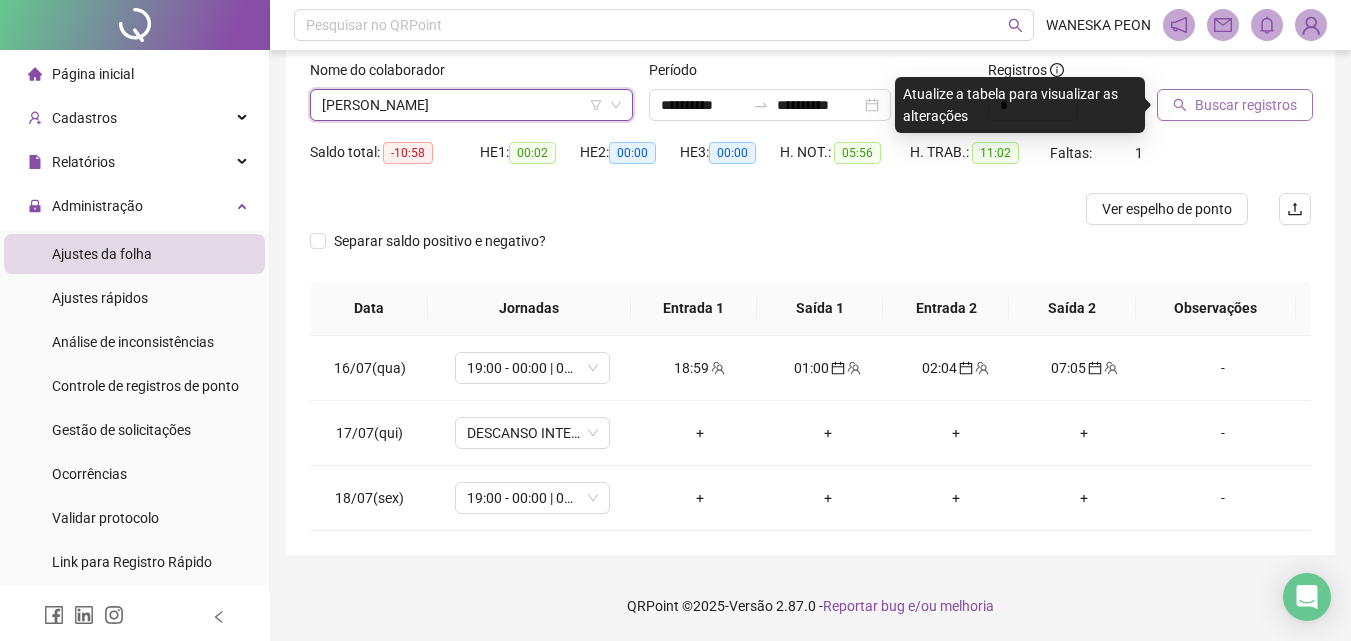 click on "Buscar registros" at bounding box center [1246, 105] 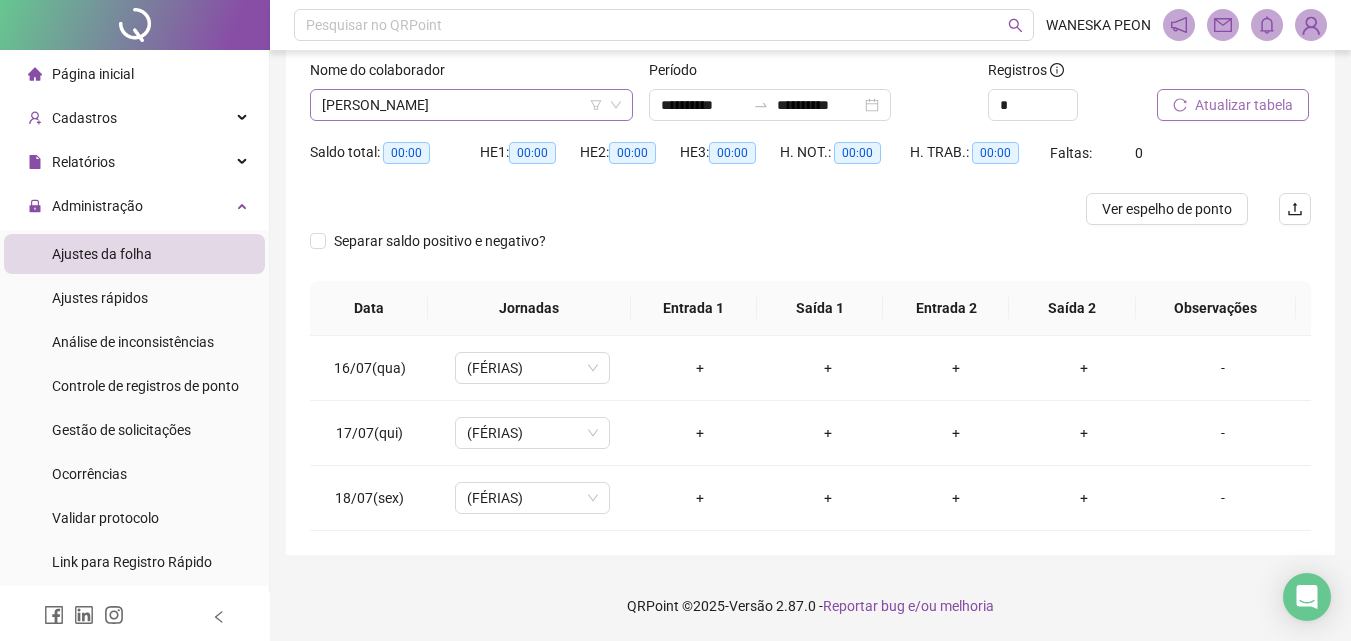 click on "[PERSON_NAME]" at bounding box center [471, 105] 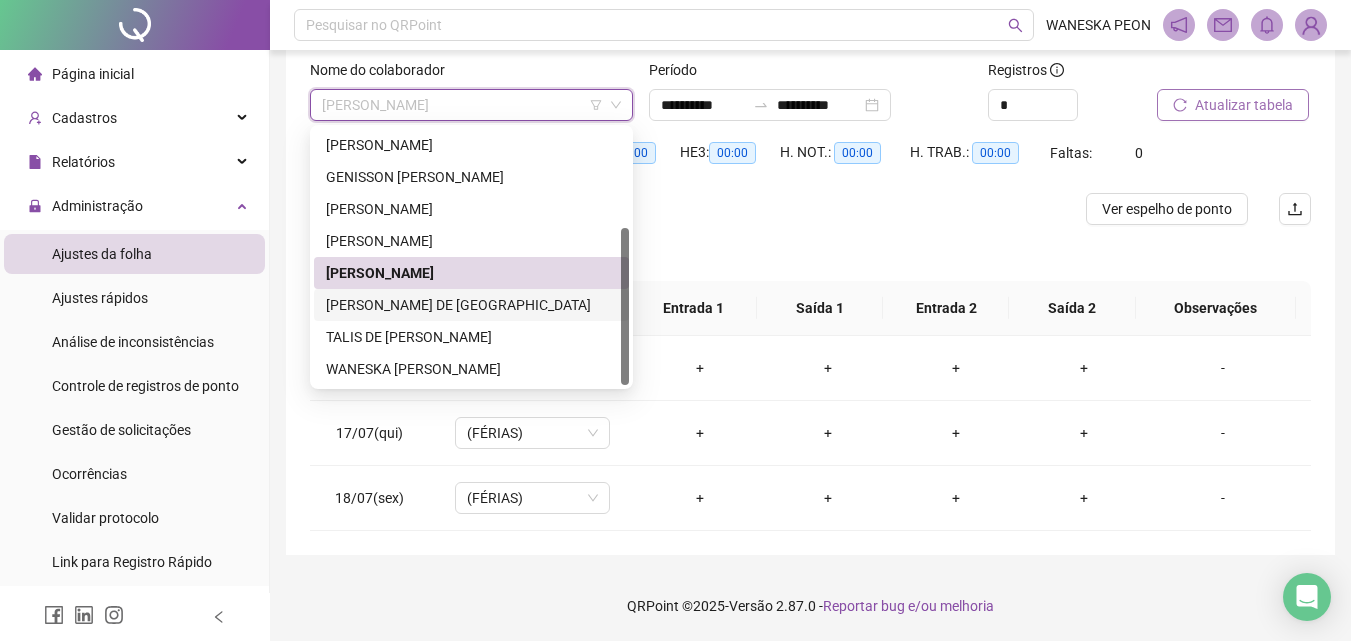 click on "[PERSON_NAME] DE [GEOGRAPHIC_DATA]" at bounding box center (471, 305) 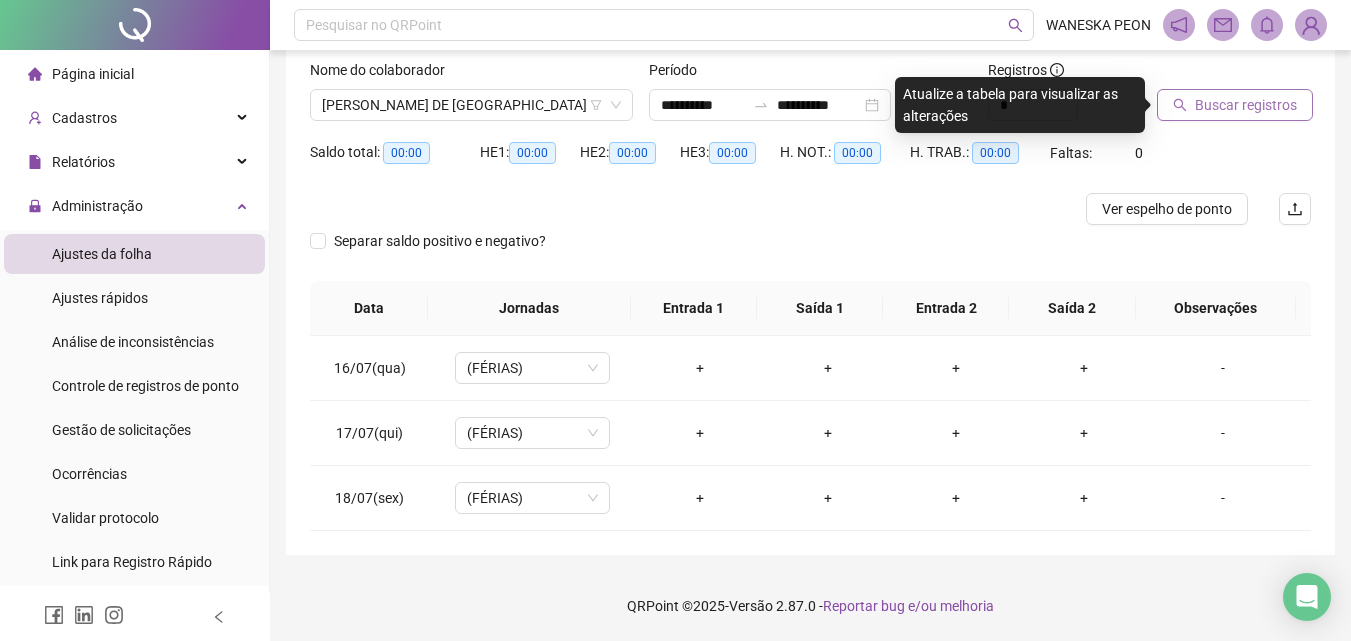 click on "Buscar registros" at bounding box center (1246, 105) 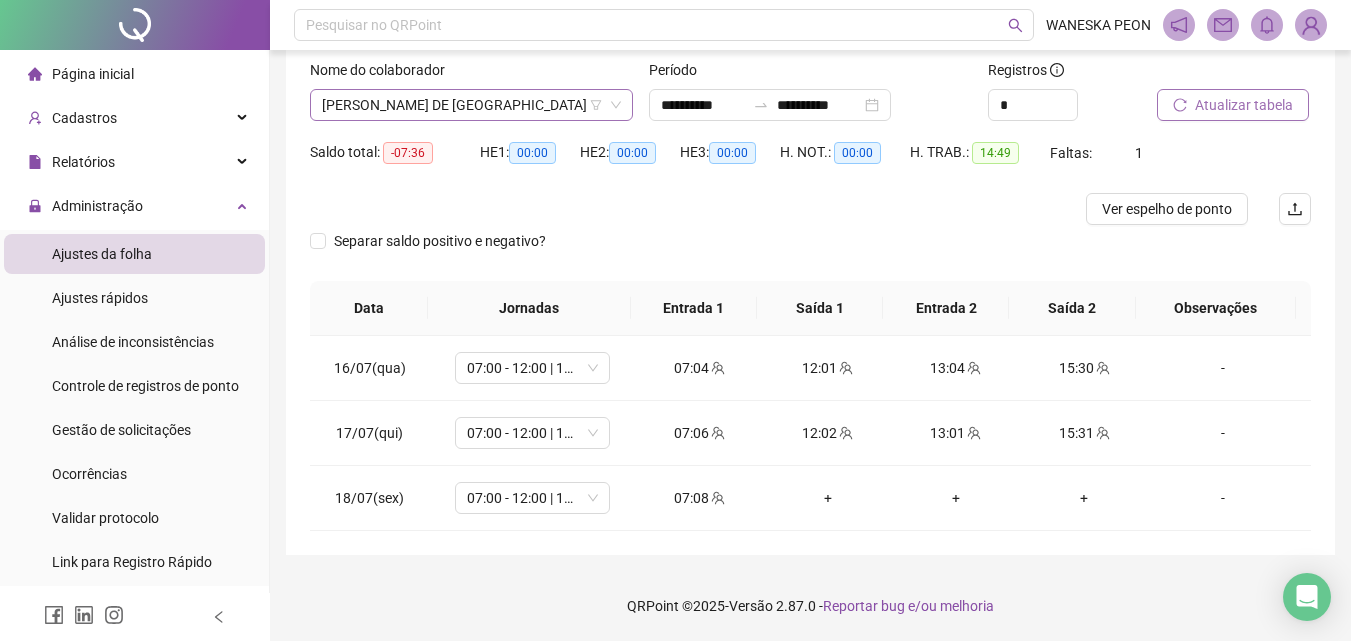 click on "[PERSON_NAME] DE [GEOGRAPHIC_DATA]" at bounding box center (471, 105) 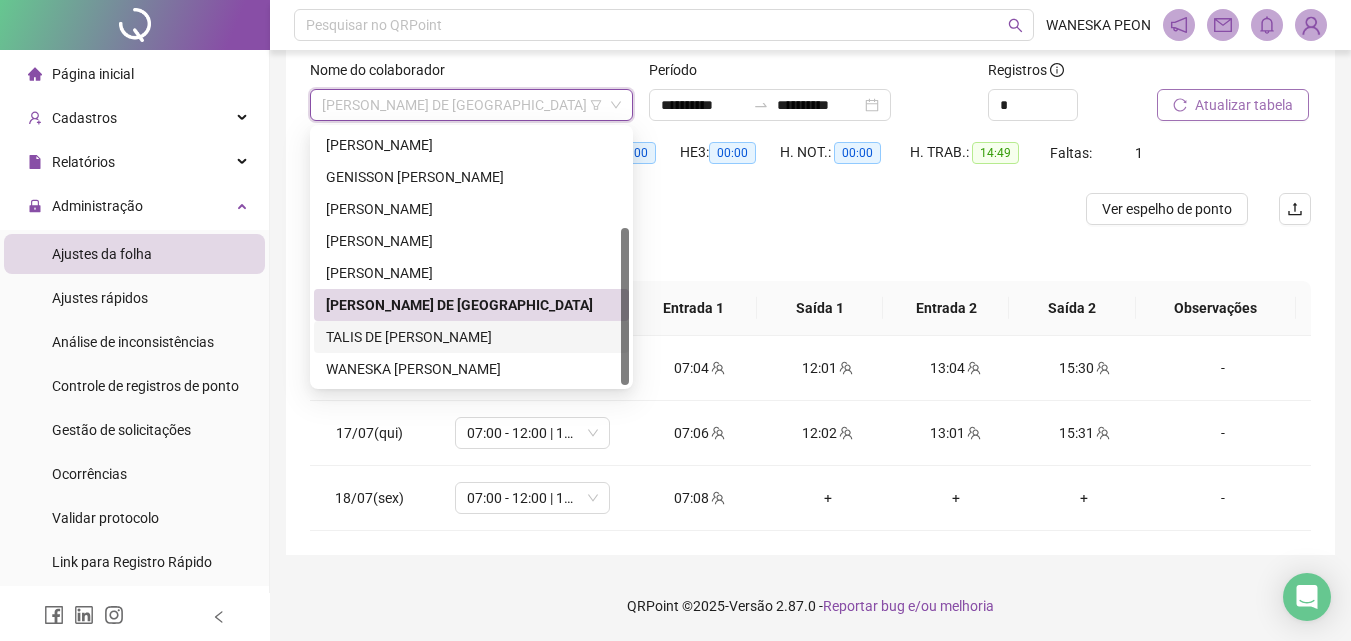 drag, startPoint x: 453, startPoint y: 333, endPoint x: 555, endPoint y: 283, distance: 113.59577 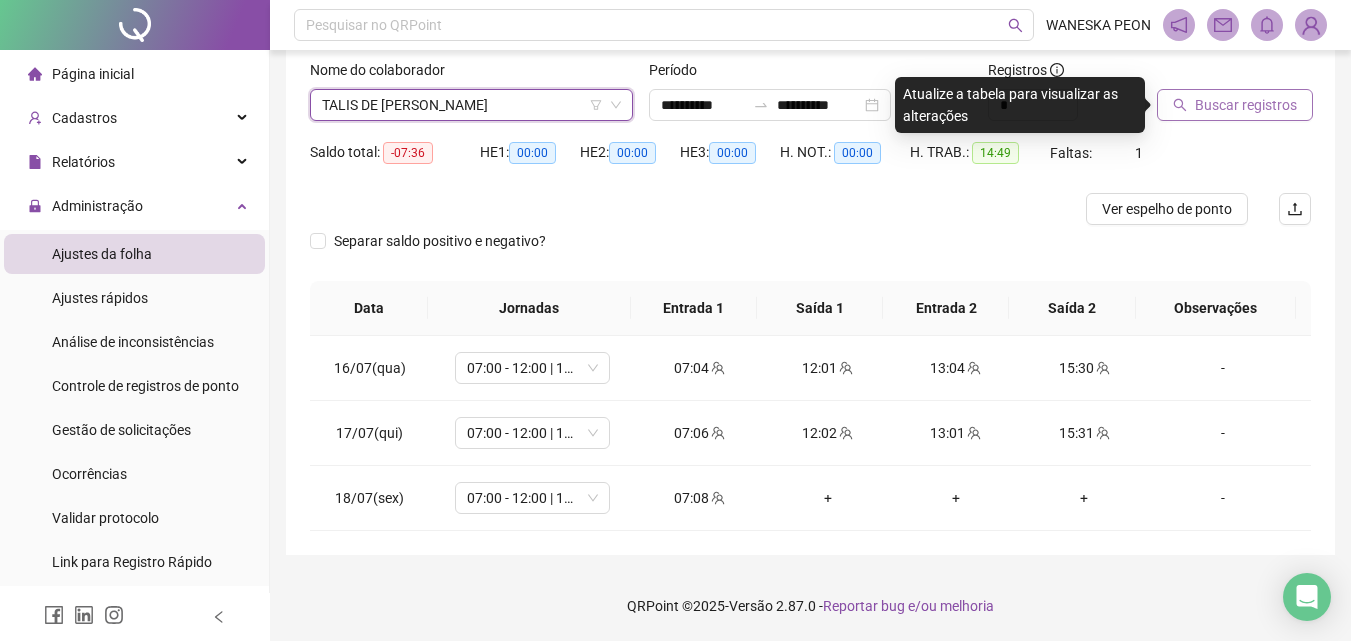 click on "Buscar registros" at bounding box center [1246, 105] 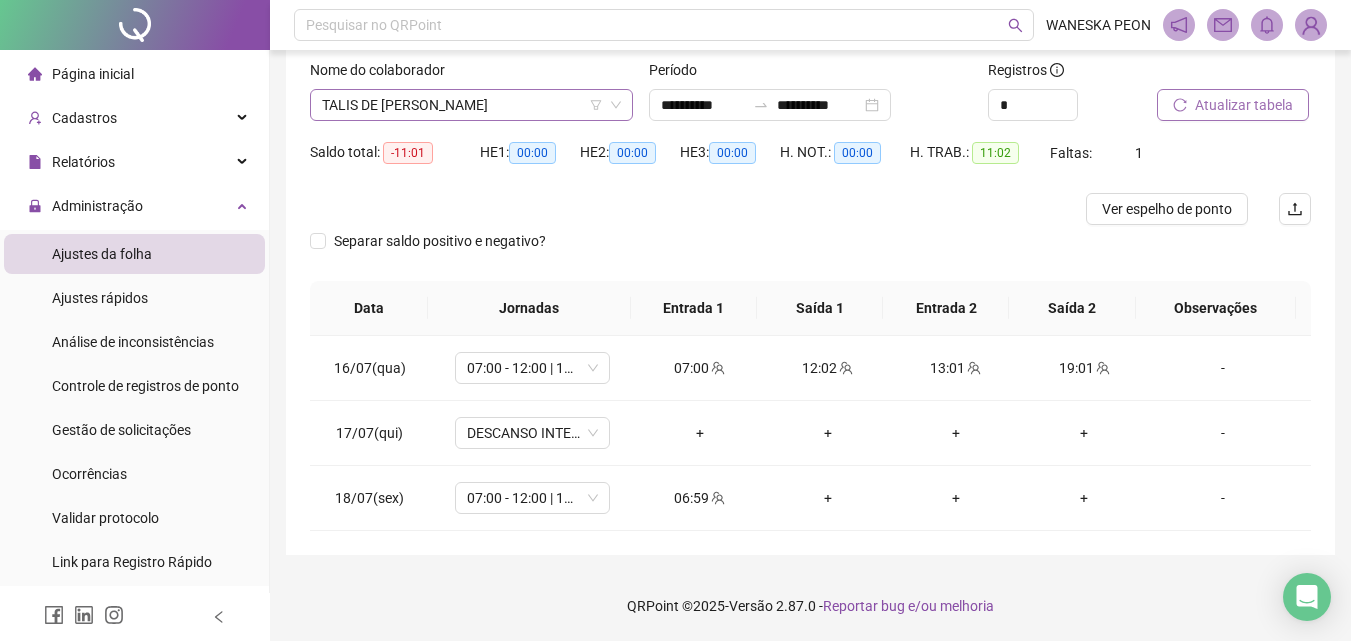 click on "TALIS DE [PERSON_NAME]" at bounding box center (471, 105) 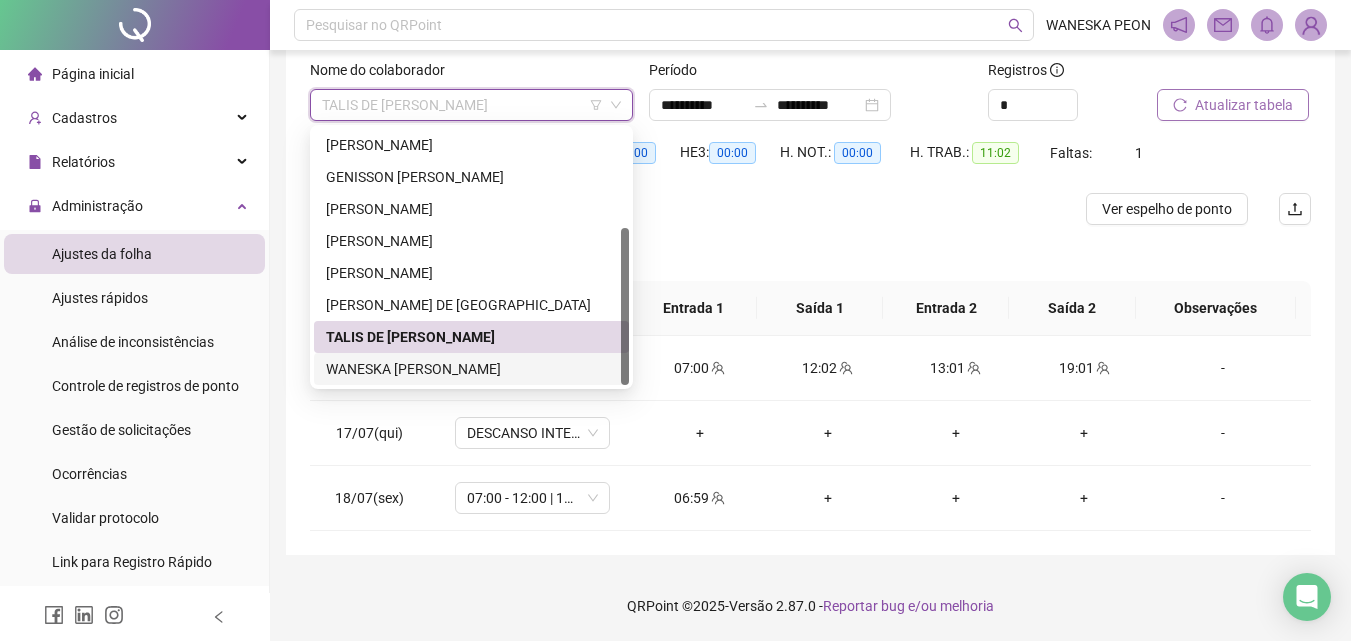 drag, startPoint x: 544, startPoint y: 365, endPoint x: 555, endPoint y: 358, distance: 13.038404 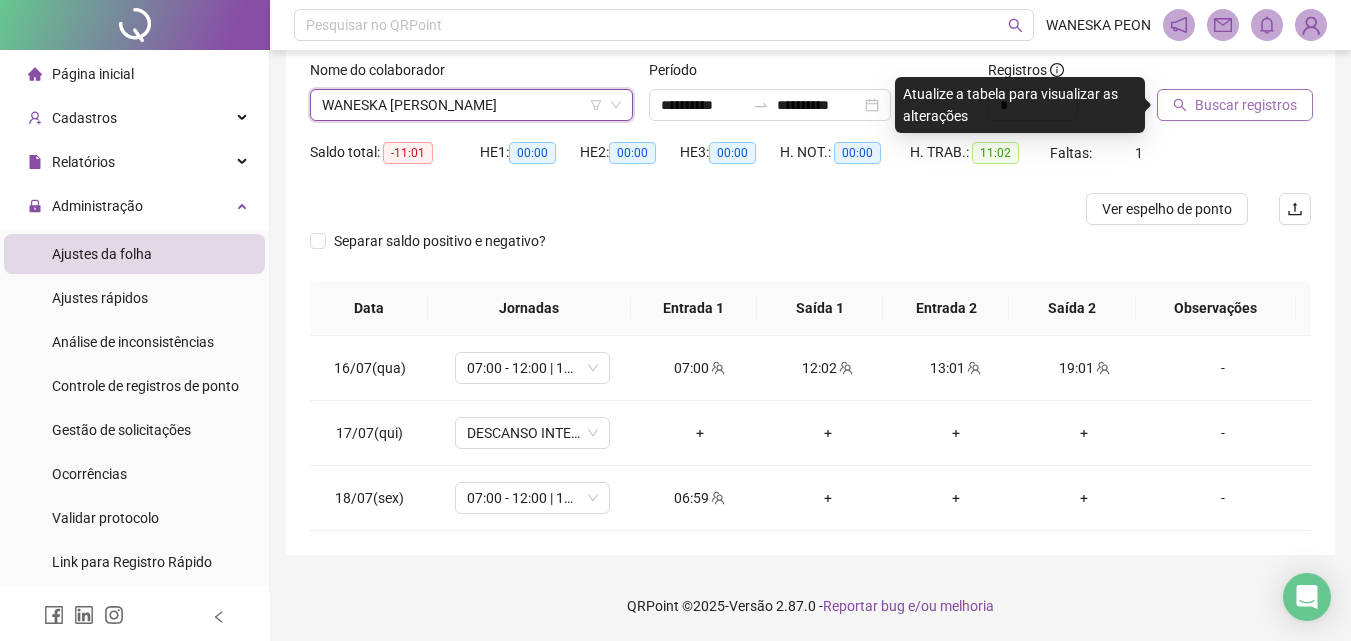 click on "Buscar registros" at bounding box center (1246, 105) 